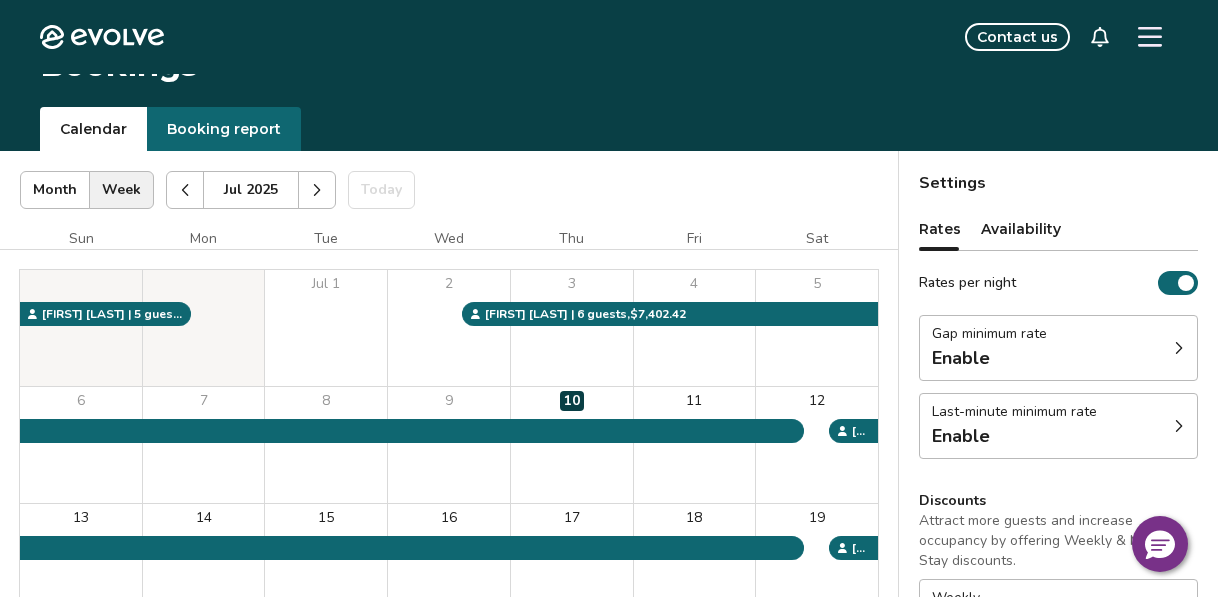 scroll, scrollTop: 0, scrollLeft: 0, axis: both 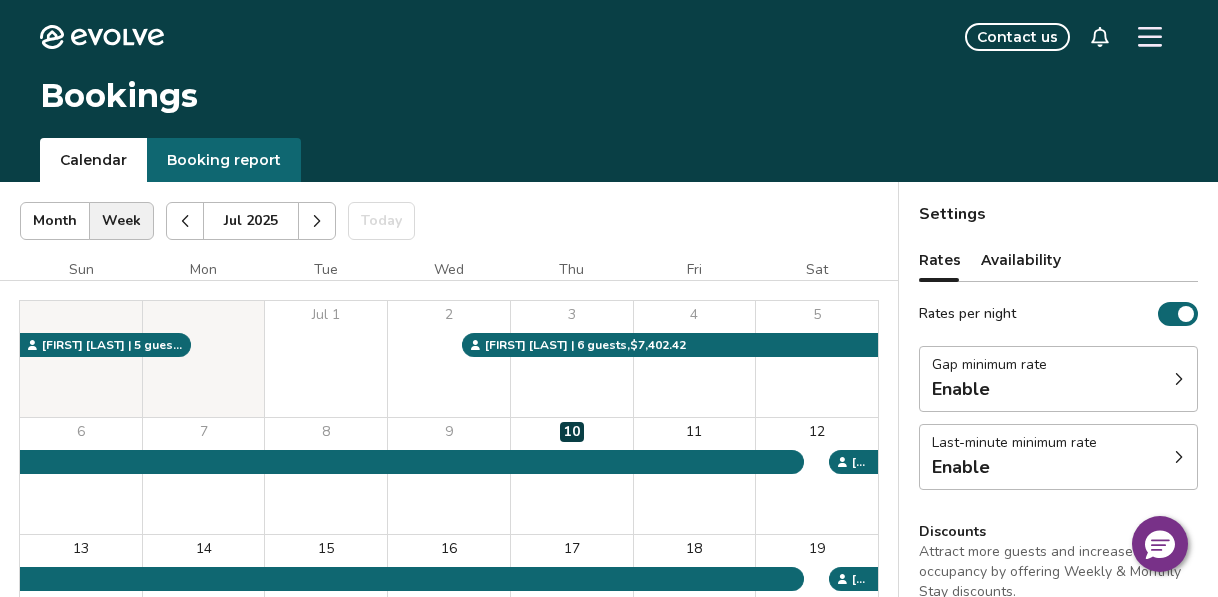 click on "Booking report" at bounding box center [224, 160] 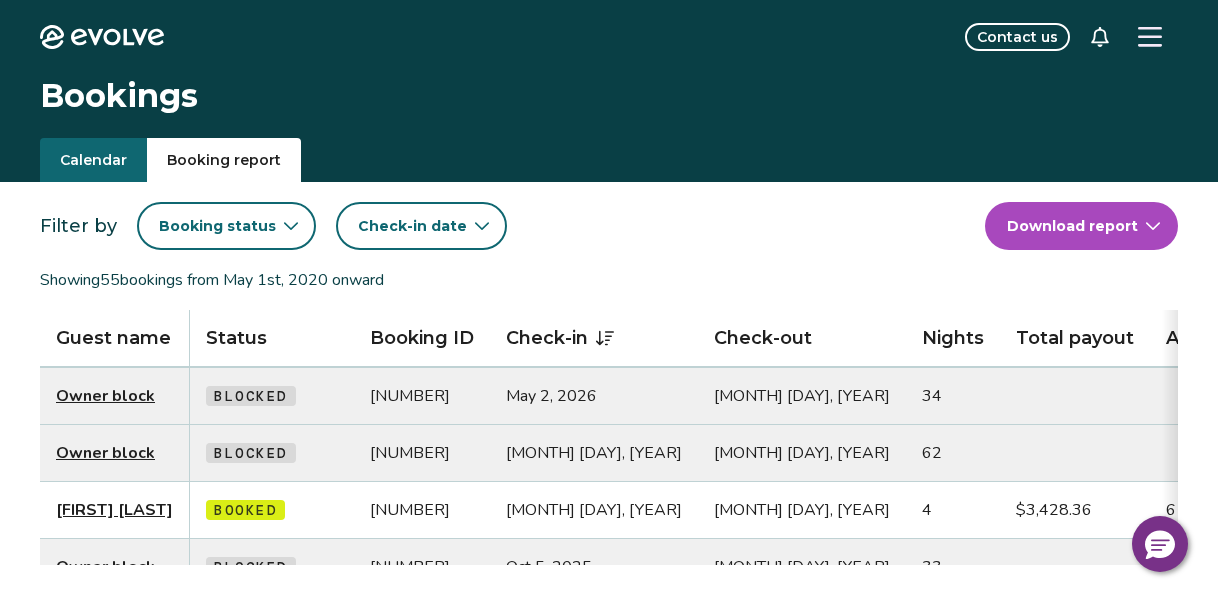 click on "Calendar" at bounding box center [93, 160] 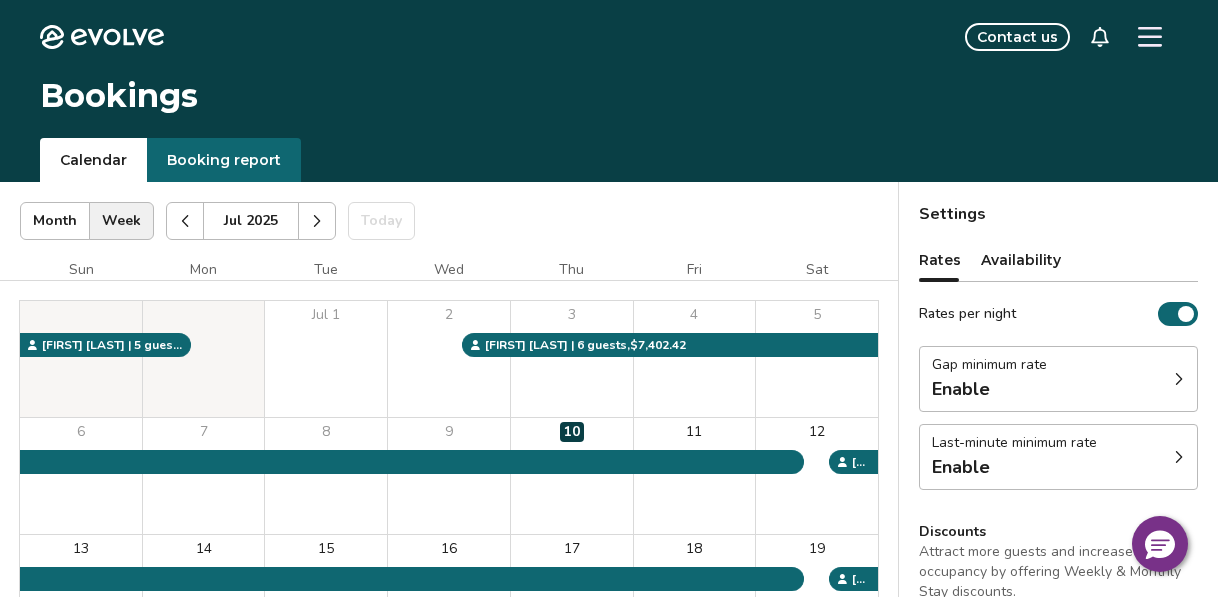 click on "Booking report" at bounding box center [224, 160] 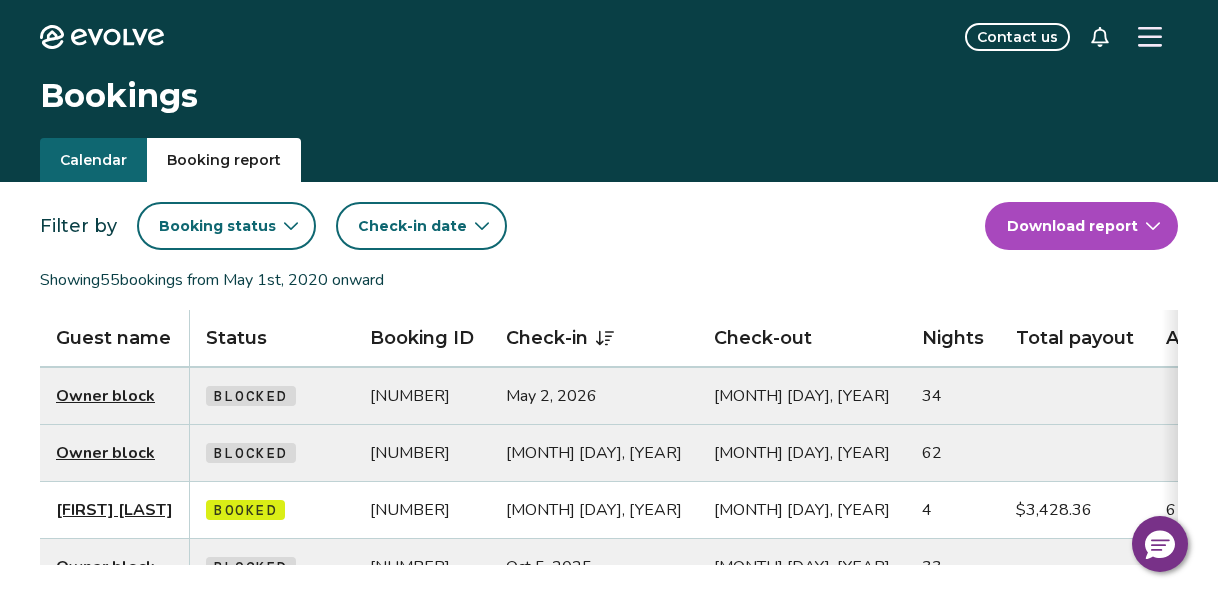 click 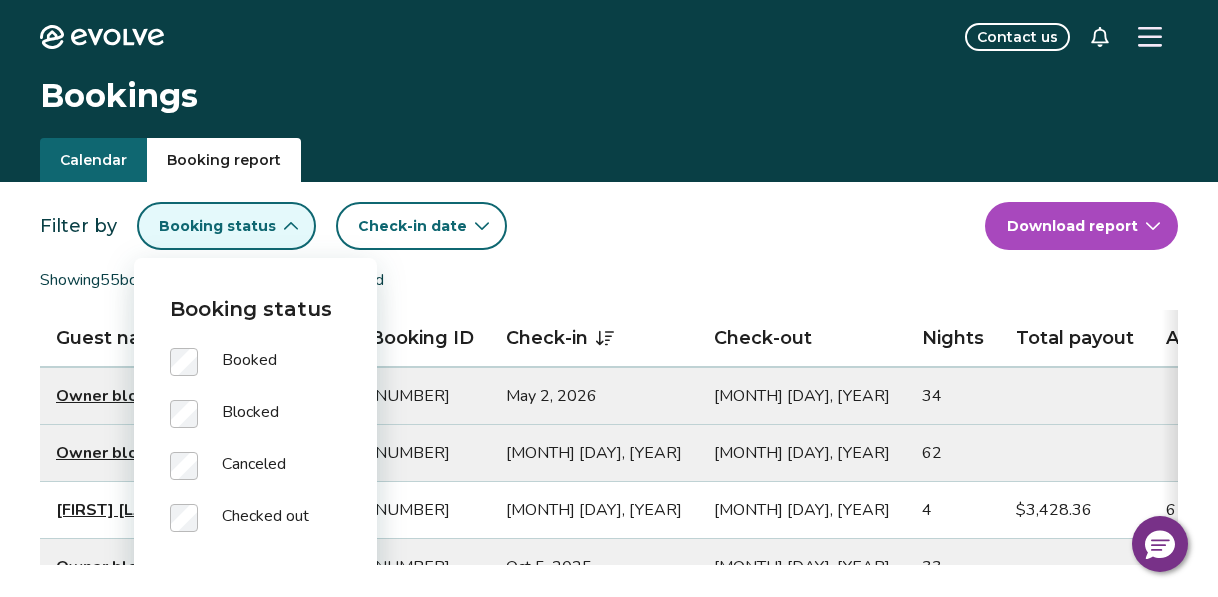 click on "Booked" at bounding box center [255, 374] 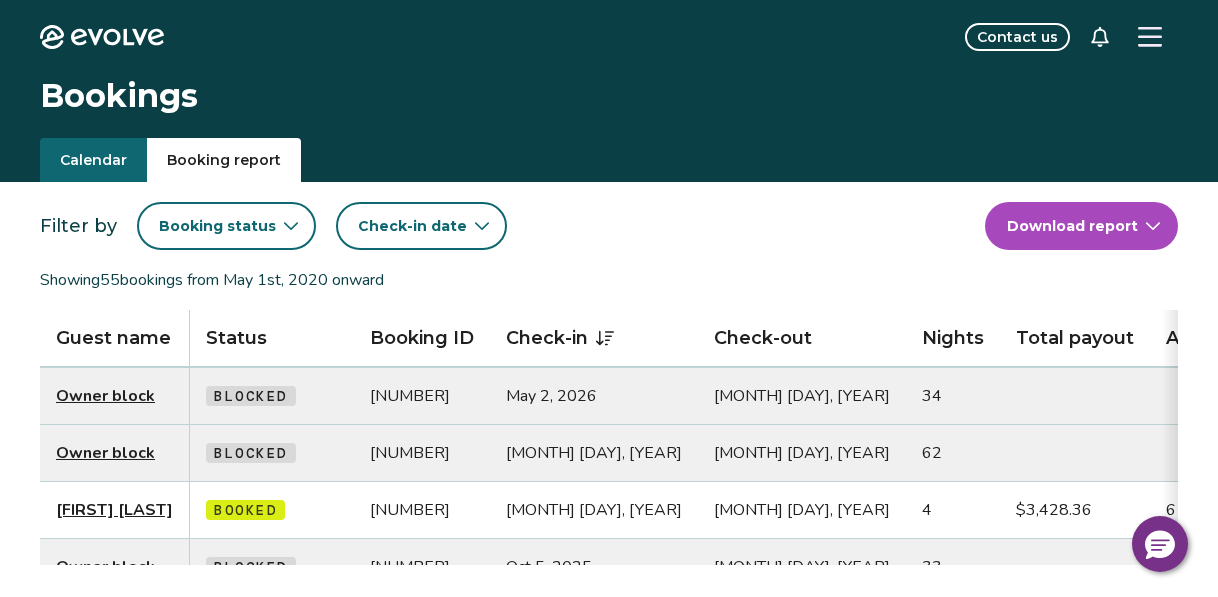 click on "Calendar Booking report" at bounding box center [609, 160] 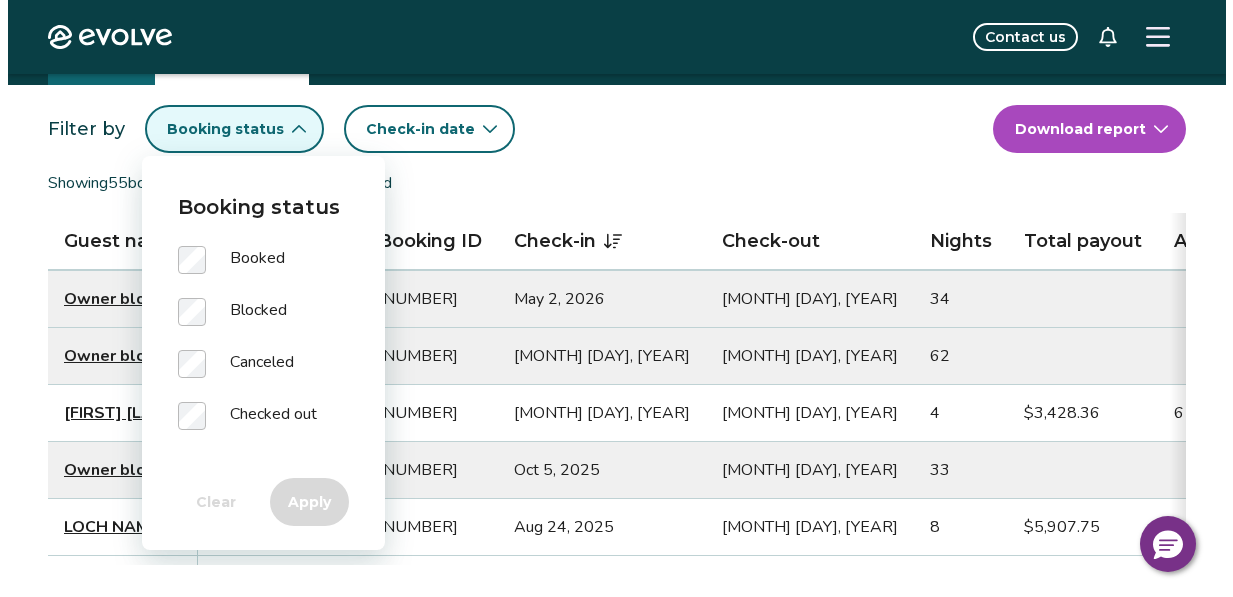 scroll, scrollTop: 102, scrollLeft: 0, axis: vertical 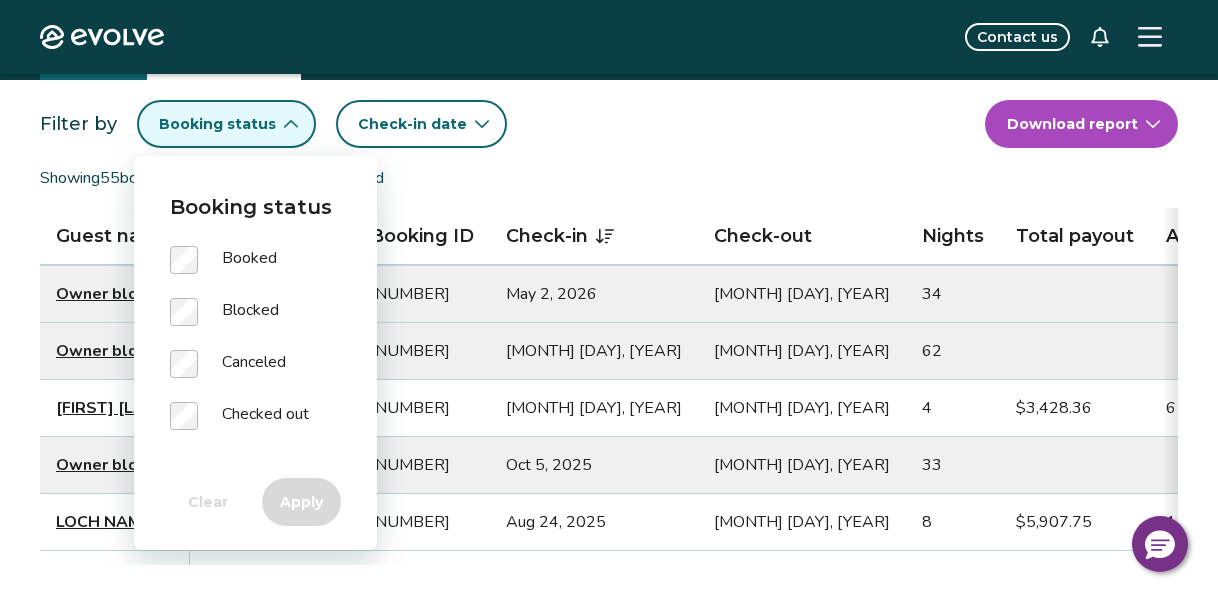 click on "Booking status" at bounding box center [217, 124] 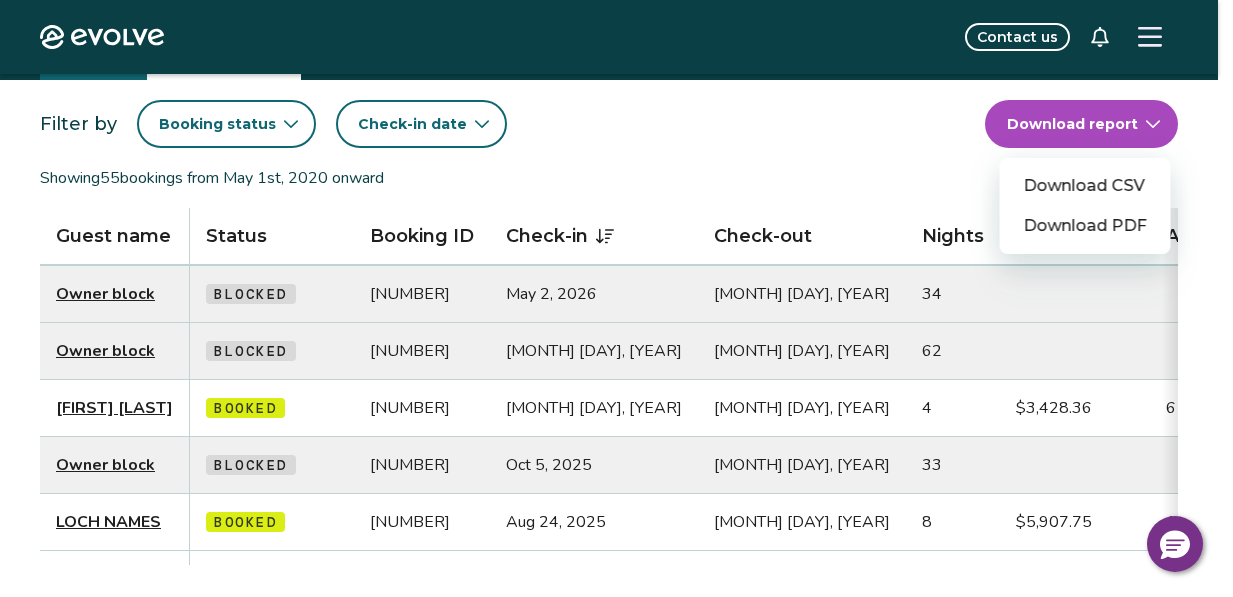 click on "Evolve Contact us Bookings Calendar Booking report Filter by Booking status Check-in date Download   report Download CSV Download PDF Showing  55  bookings    from May 1st, 2020 onward Guest name Status Booking ID Check-in Check-out Nights Total payout Adults Children Infants Pets Listing Guest email Guest phone Date booked Booking site Owner block Blocked 14661028 May 2, 2026 Jun 5, 2026 34 KaMilo 524 (307) 690-4522 May 26, 2025 Owner block Blocked 14209231 Dec 27, 2025 Feb 27, 2026 62 KaMilo 524 (307) 690-4522 Feb 6, 2025 Karen Martin Booked 14547353 Nov 19, 2025 Nov 23, 2025 4 $3,428.36 6 2 0 No KaMilo 524 (859) 760-9325 Apr 29, 2025 Airbnb Owner block Blocked 14732144 Oct 5, 2025 Nov 7, 2025 33 KaMilo 524 (307) 690-4522 Jun 11, 2025 LOCH NAMES Booked 14692031 Aug 24, 2025 Sep 1, 2025 8 $5,907.75 1 No KaMilo 524 lochnames@comcast.net (916) 761-9723 Jun 2, 2025 Marriott Janet Perkins-Howland Booked 14222316 Aug 2, 2025 Aug 10, 2025 8 $6,263.19 5 0 0 No KaMilo 524 (603) 234-5905 Feb 9, 2025 Airbnb Booked 4" at bounding box center [616, 786] 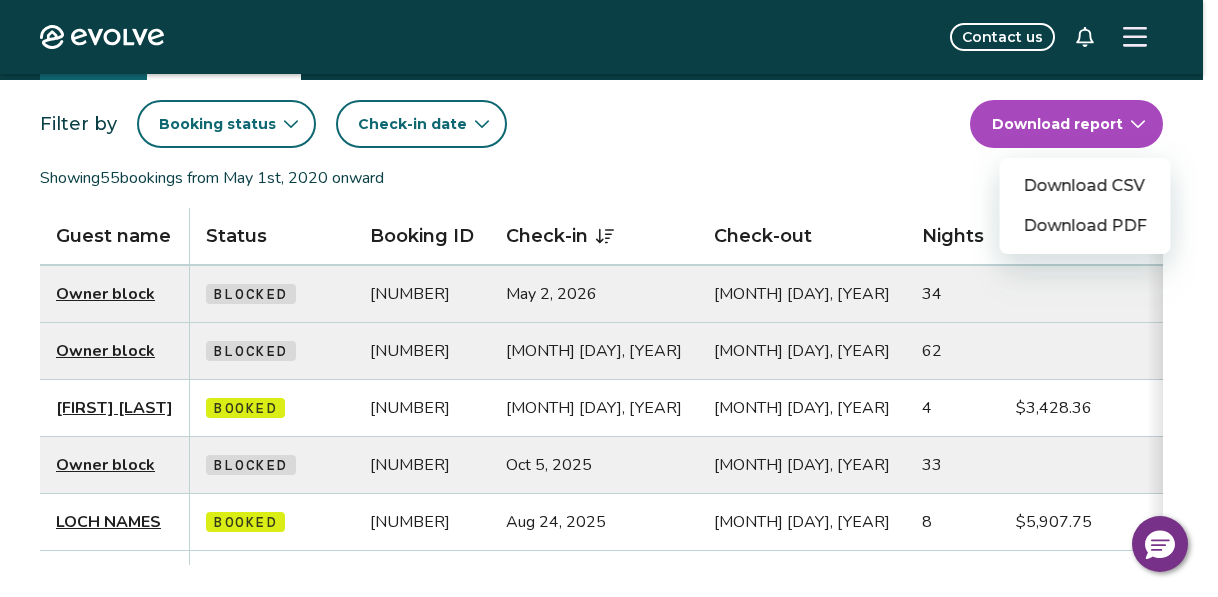 click on "Evolve Contact us Bookings Calendar Booking report Filter by Booking status Check-in date Download   report Download CSV Download PDF Showing  55  bookings    from May 1st, 2020 onward Guest name Status Booking ID Check-in Check-out Nights Total payout Adults Children Infants Pets Listing Guest email Guest phone Date booked Booking site Owner block Blocked 14661028 May 2, 2026 Jun 5, 2026 34 KaMilo 524 (307) 690-4522 May 26, 2025 Owner block Blocked 14209231 Dec 27, 2025 Feb 27, 2026 62 KaMilo 524 (307) 690-4522 Feb 6, 2025 Karen Martin Booked 14547353 Nov 19, 2025 Nov 23, 2025 4 $3,428.36 6 2 0 No KaMilo 524 (859) 760-9325 Apr 29, 2025 Airbnb Owner block Blocked 14732144 Oct 5, 2025 Nov 7, 2025 33 KaMilo 524 (307) 690-4522 Jun 11, 2025 LOCH NAMES Booked 14692031 Aug 24, 2025 Sep 1, 2025 8 $5,907.75 1 No KaMilo 524 lochnames@comcast.net (916) 761-9723 Jun 2, 2025 Marriott Janet Perkins-Howland Booked 14222316 Aug 2, 2025 Aug 10, 2025 8 $6,263.19 5 0 0 No KaMilo 524 (603) 234-5905 Feb 9, 2025 Airbnb Booked 4" at bounding box center [609, 786] 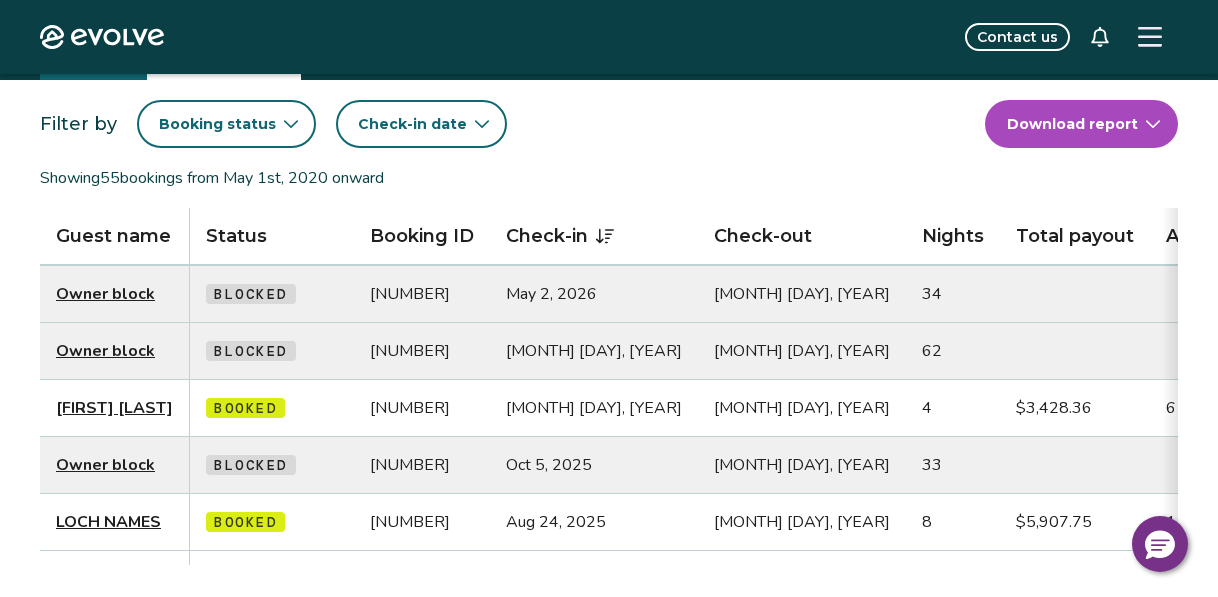 click 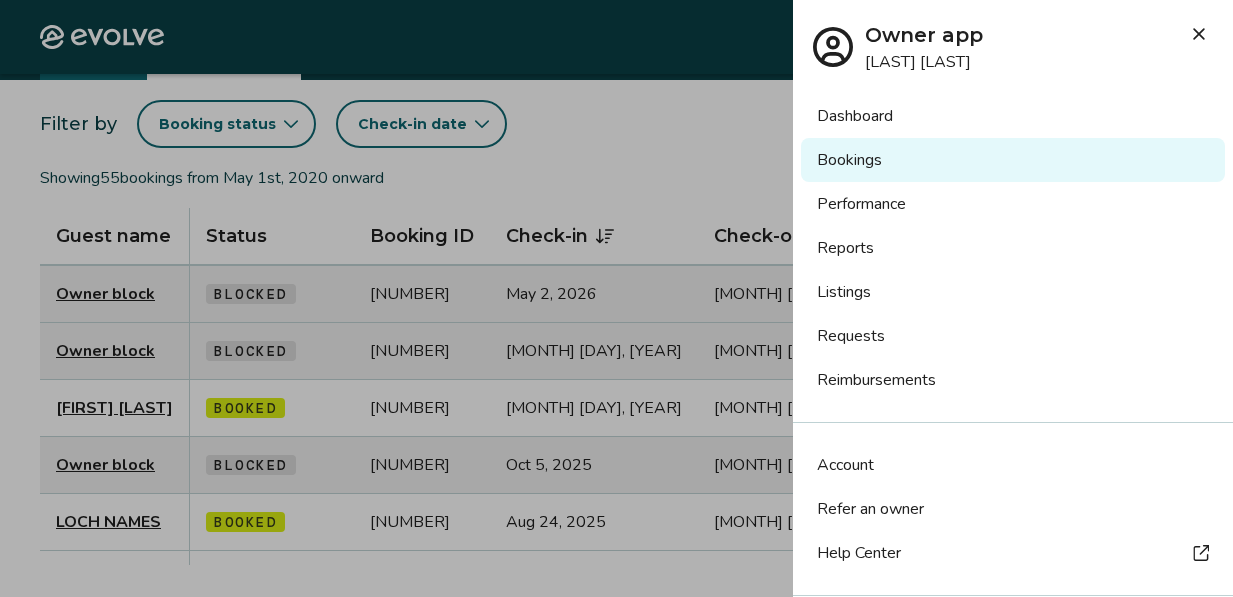 click on "Reports" at bounding box center [1013, 248] 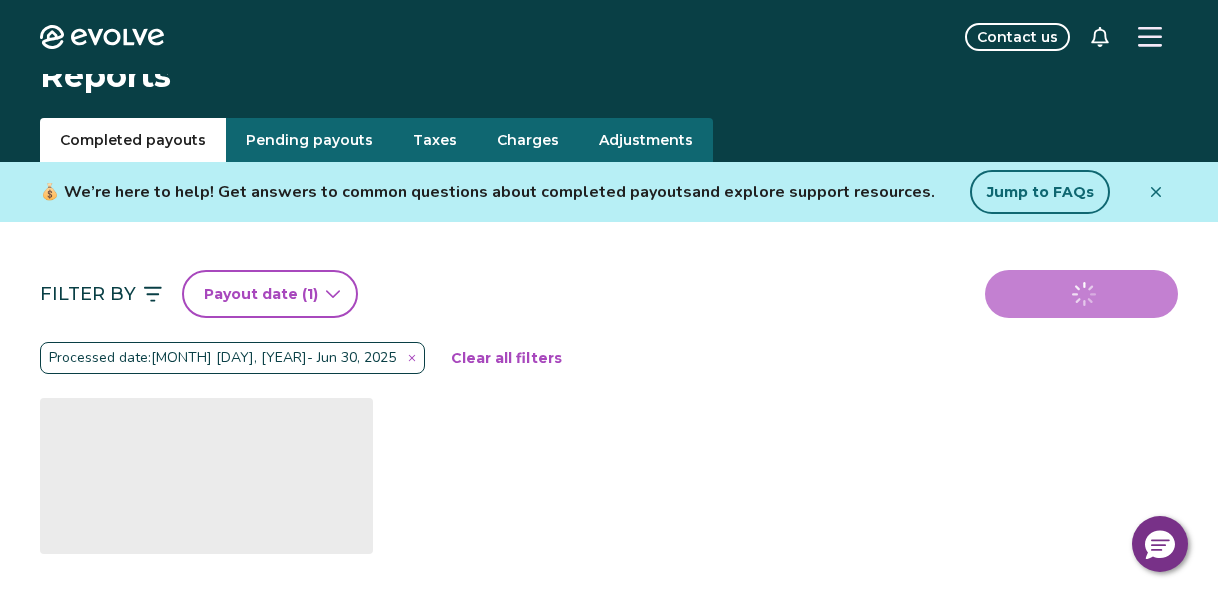scroll, scrollTop: 32, scrollLeft: 0, axis: vertical 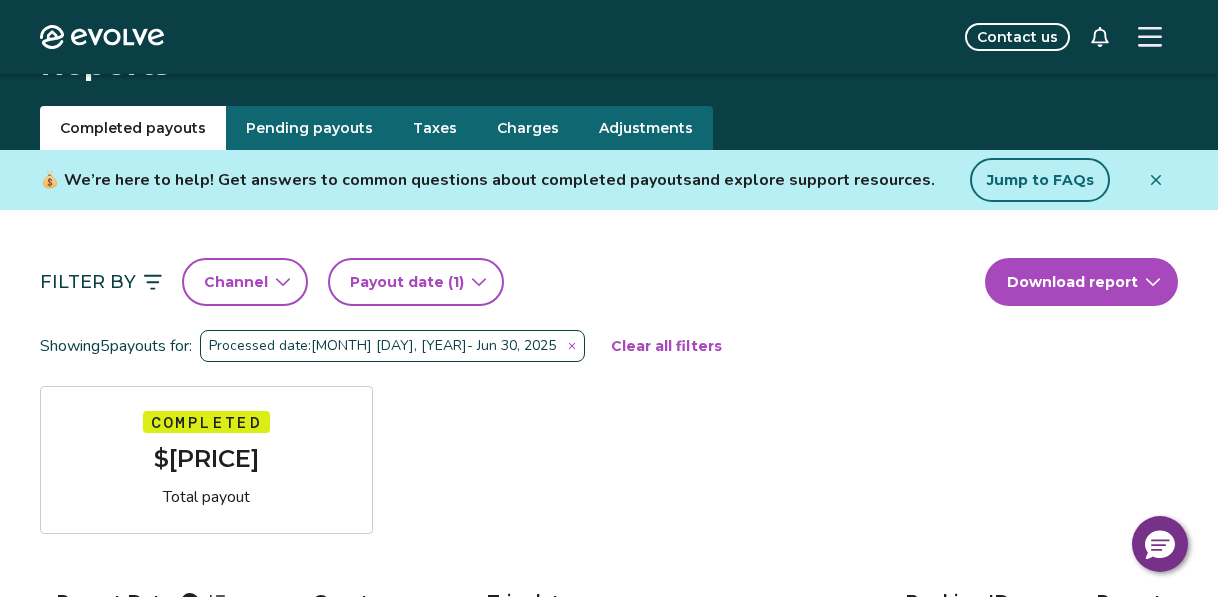 click 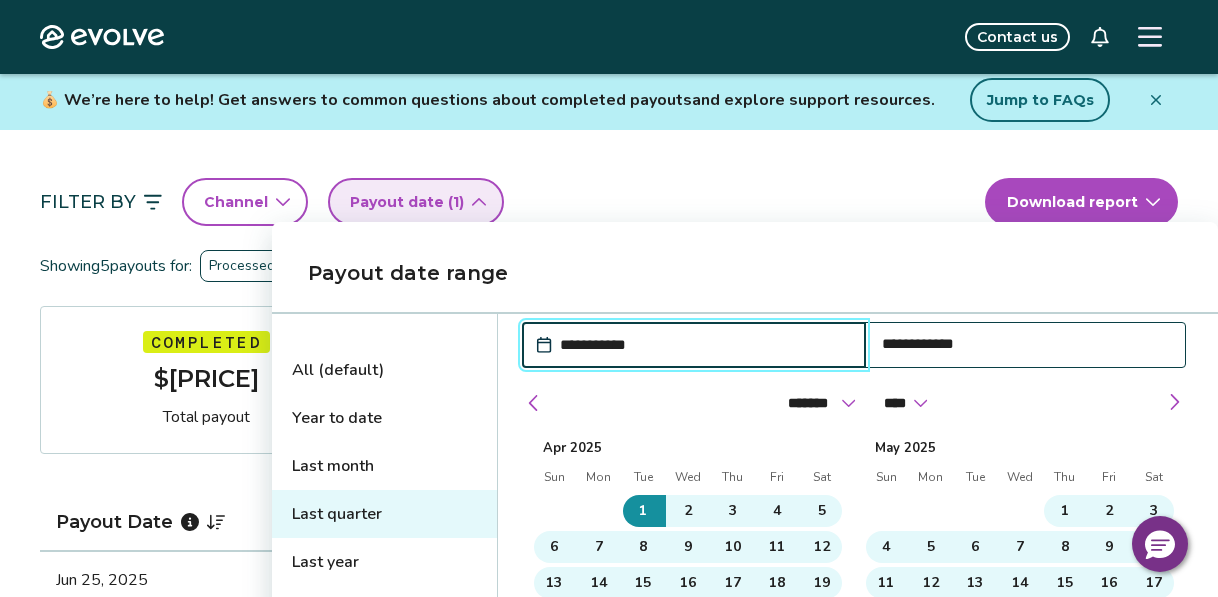 scroll, scrollTop: 129, scrollLeft: 0, axis: vertical 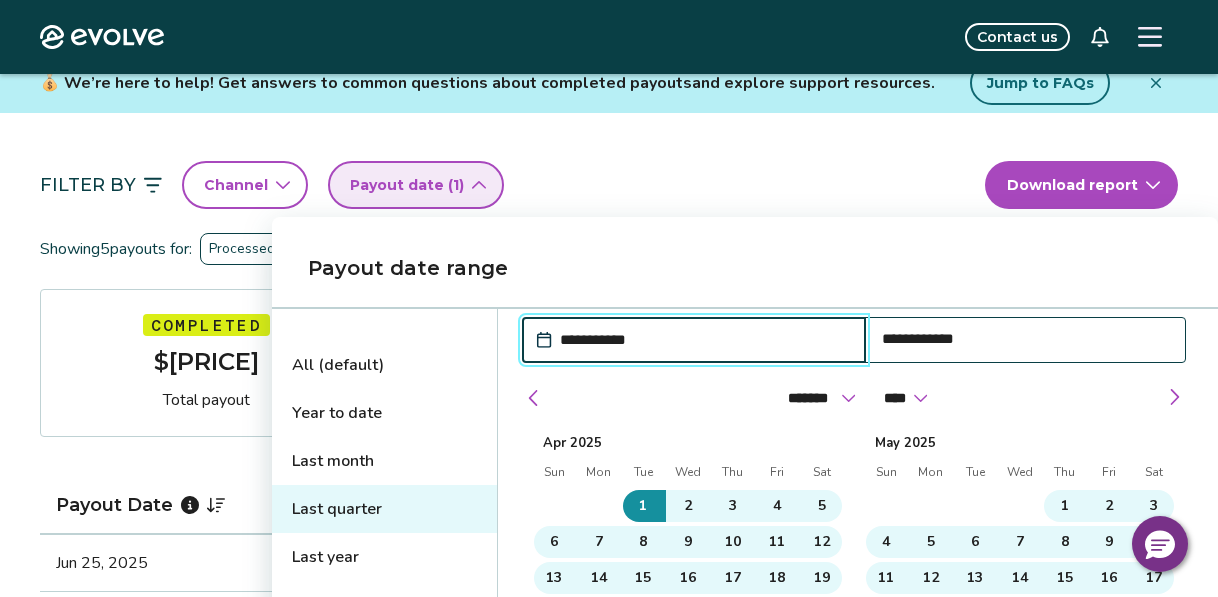 click on "**********" at bounding box center (694, 340) 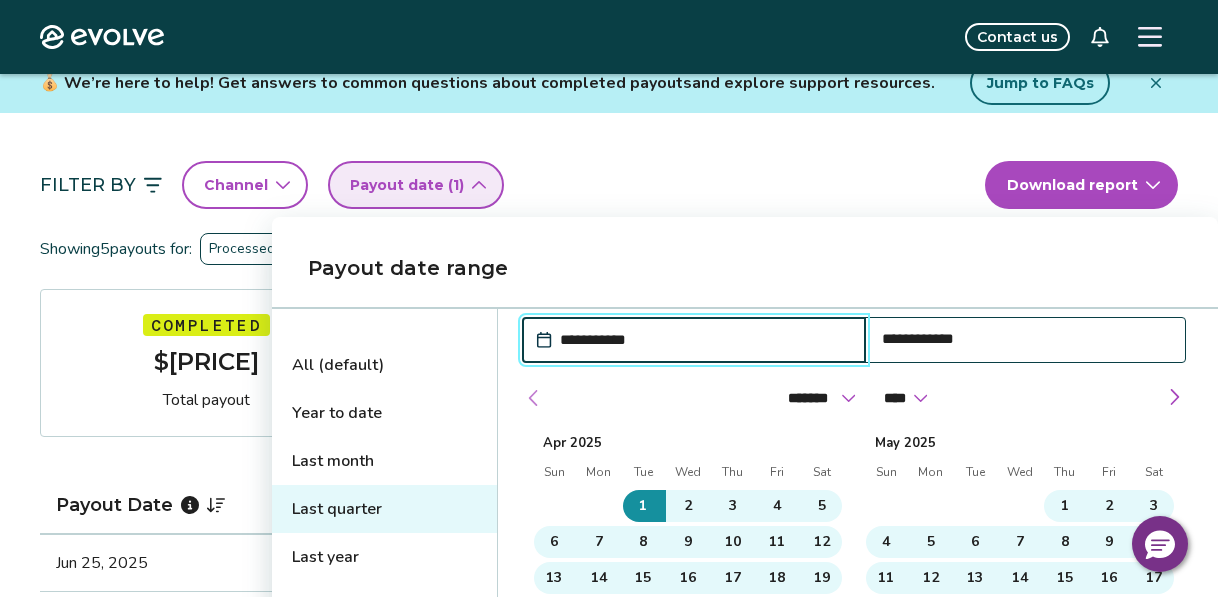click at bounding box center (534, 398) 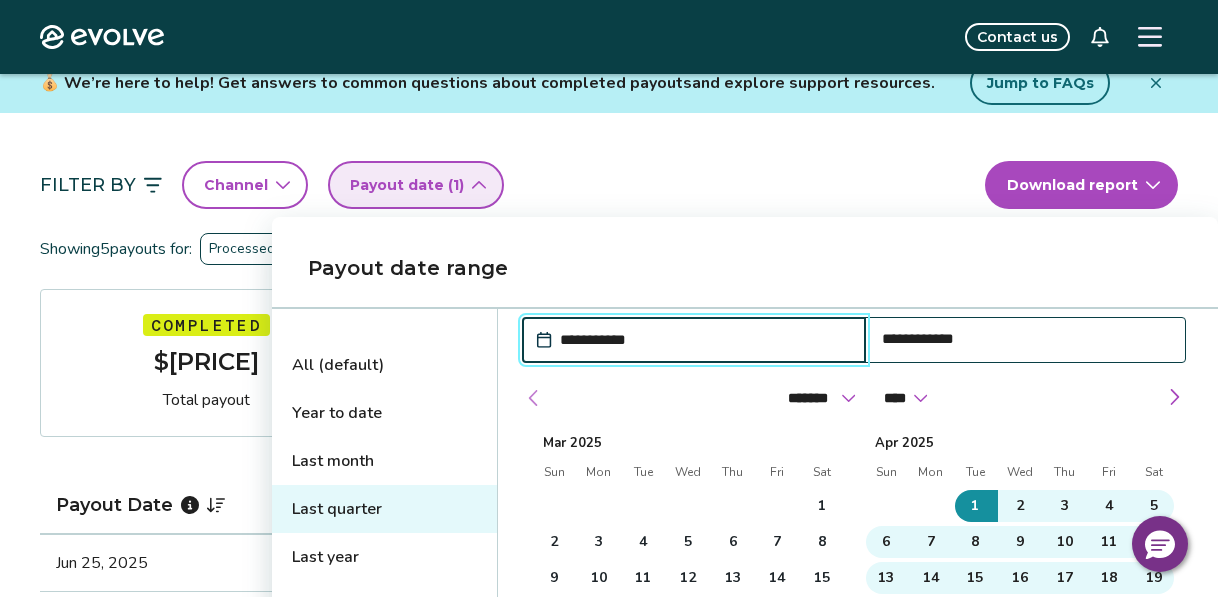 click at bounding box center [534, 398] 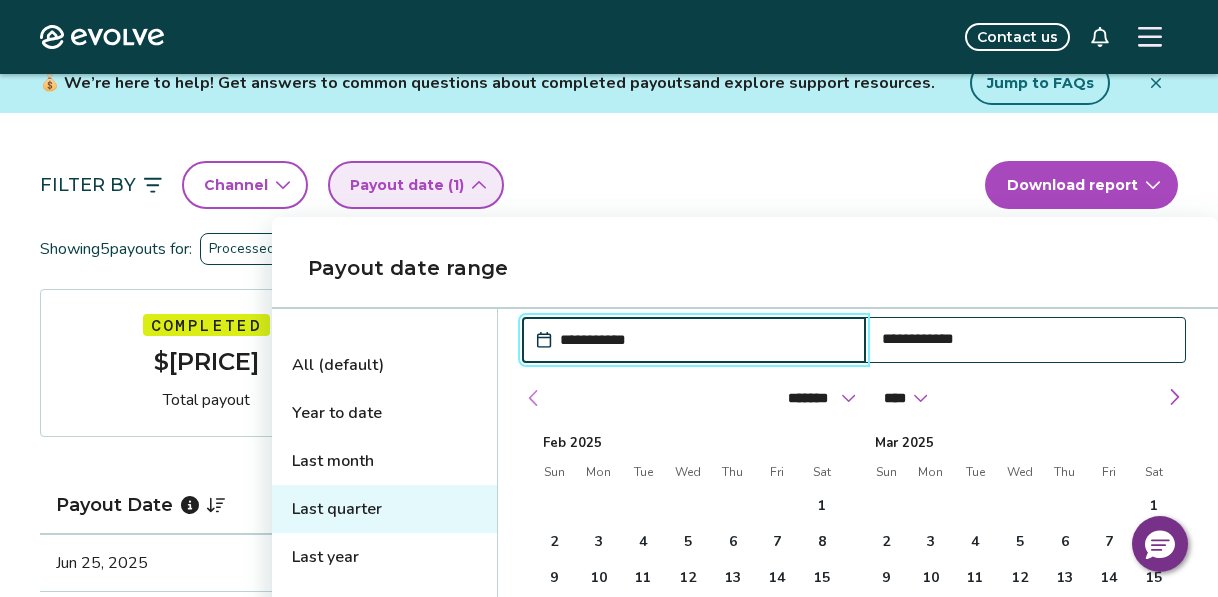 click at bounding box center (534, 398) 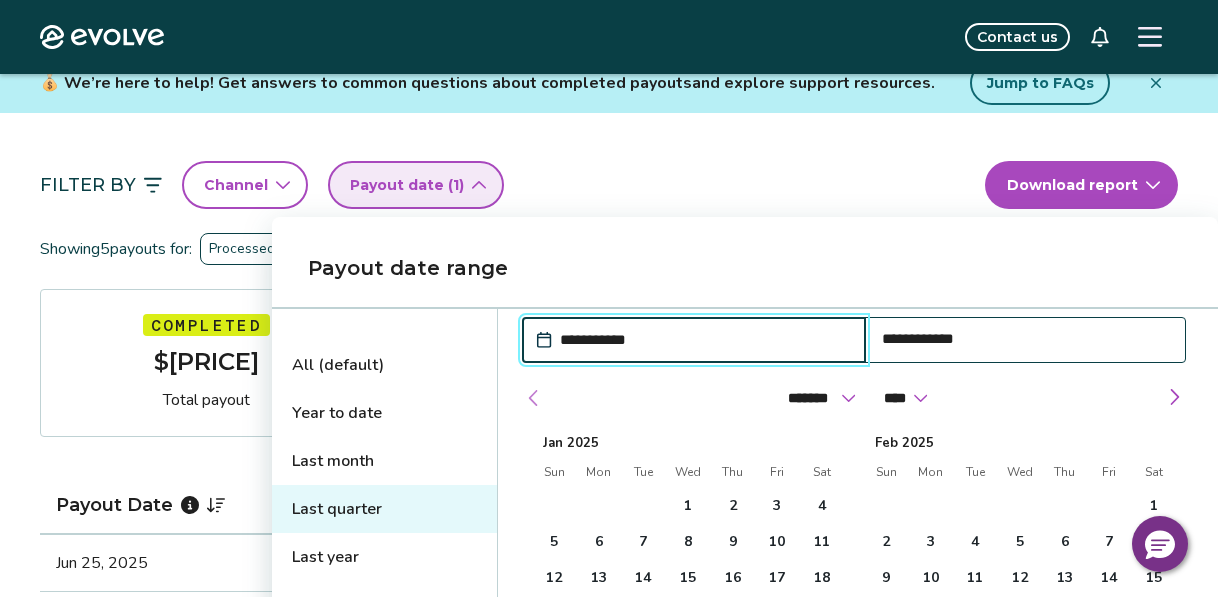 click at bounding box center [534, 398] 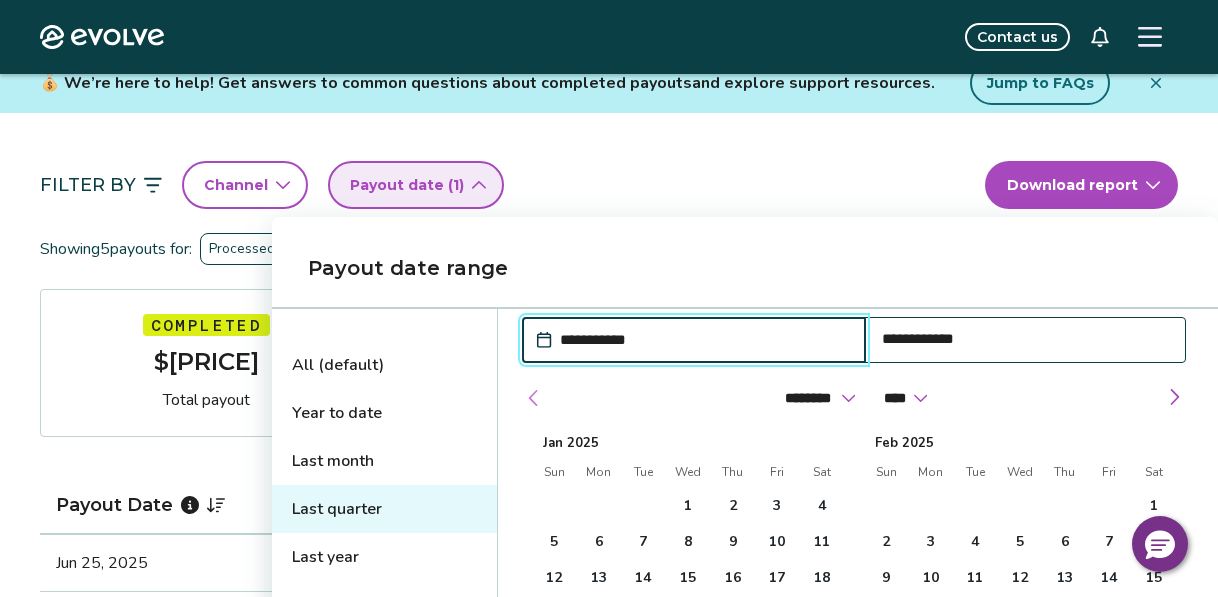 select on "****" 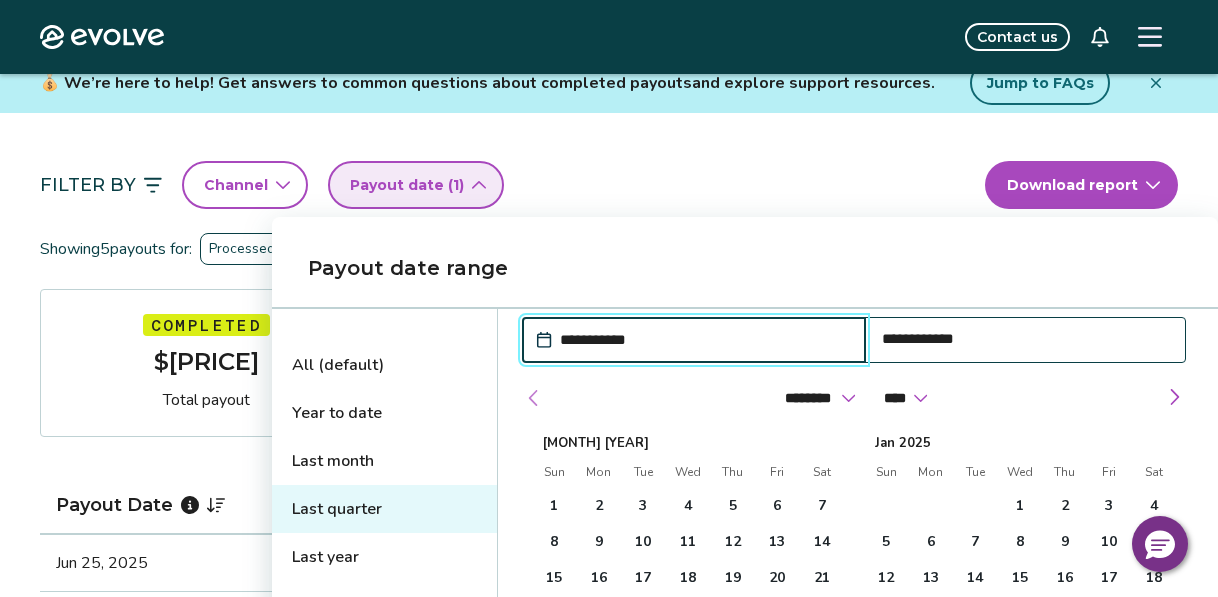 click at bounding box center [534, 398] 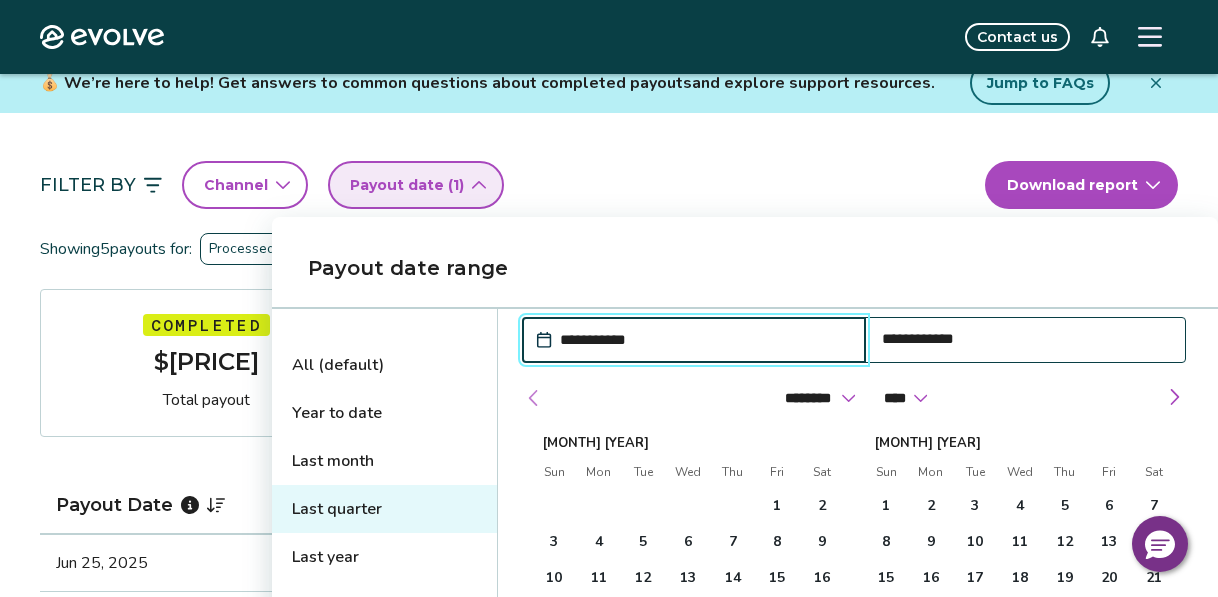 click at bounding box center [534, 398] 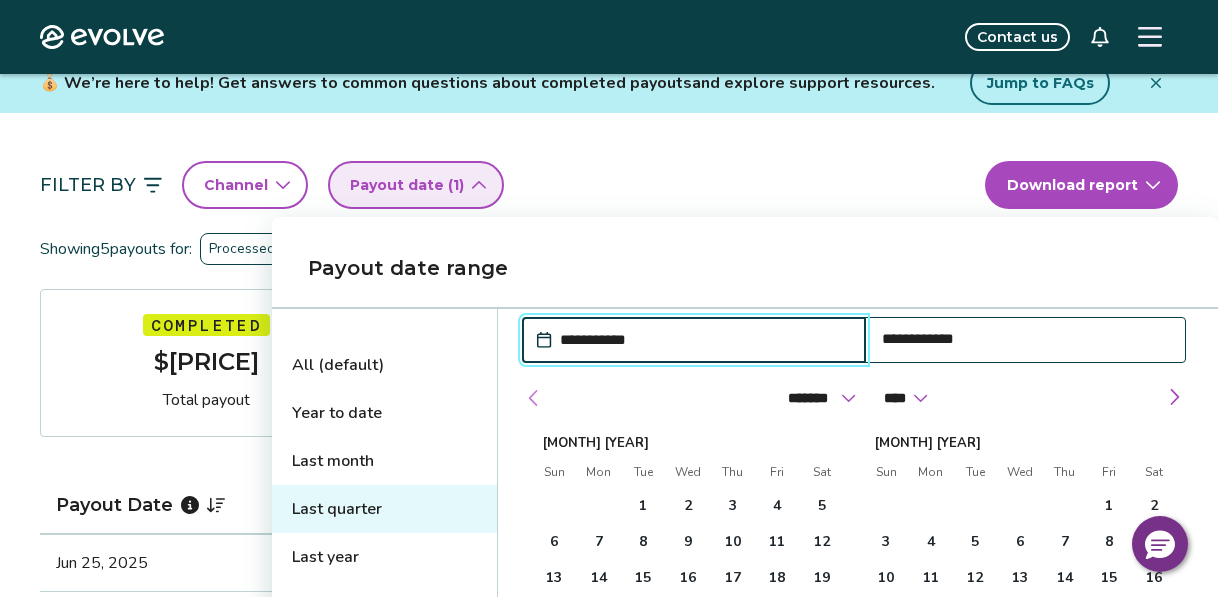 click at bounding box center [534, 398] 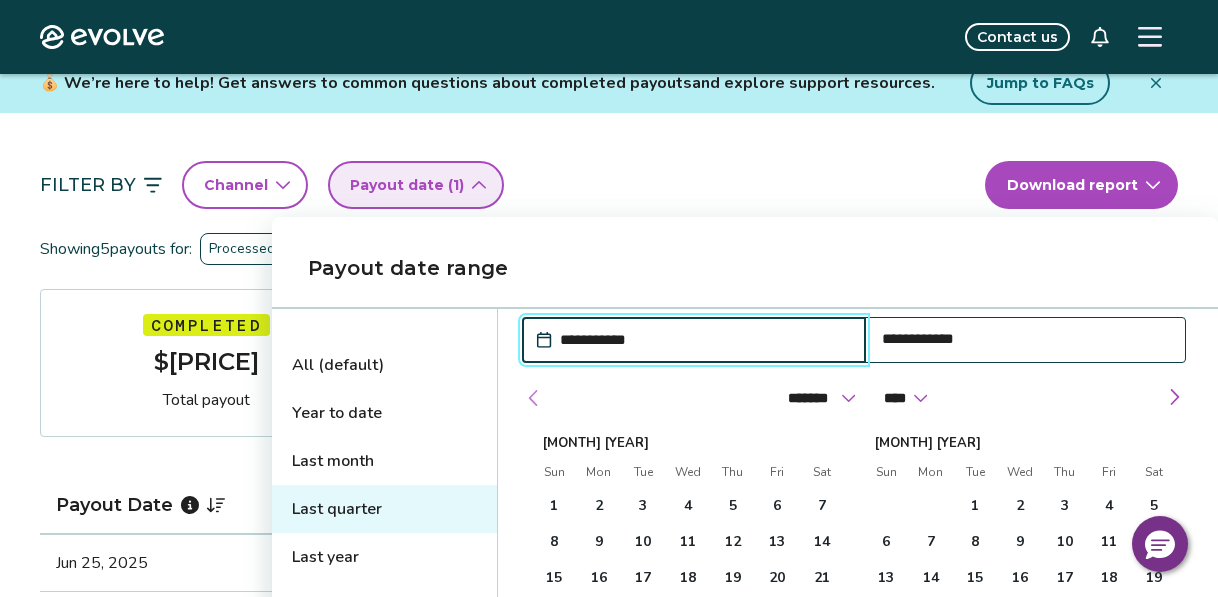 click at bounding box center [534, 398] 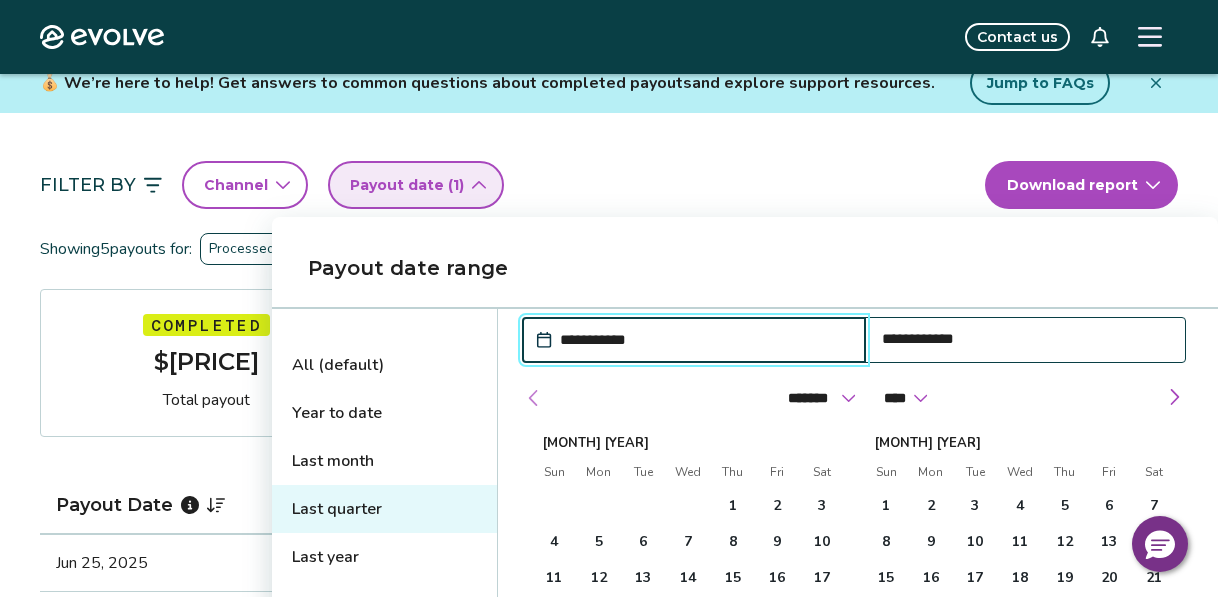 click at bounding box center [534, 398] 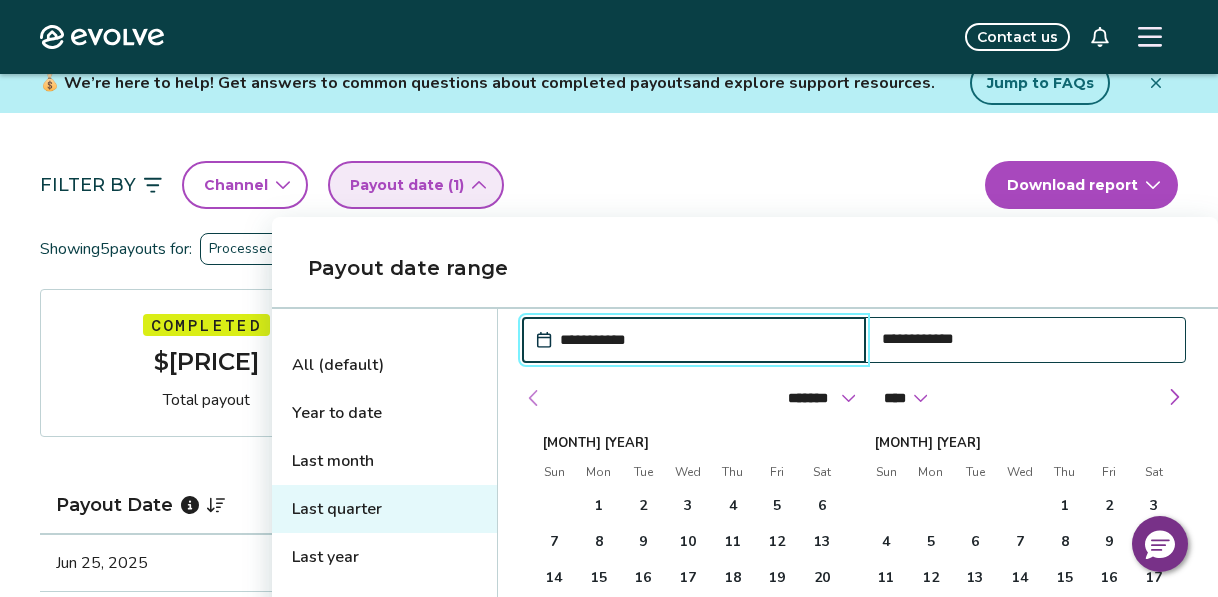 click at bounding box center (534, 398) 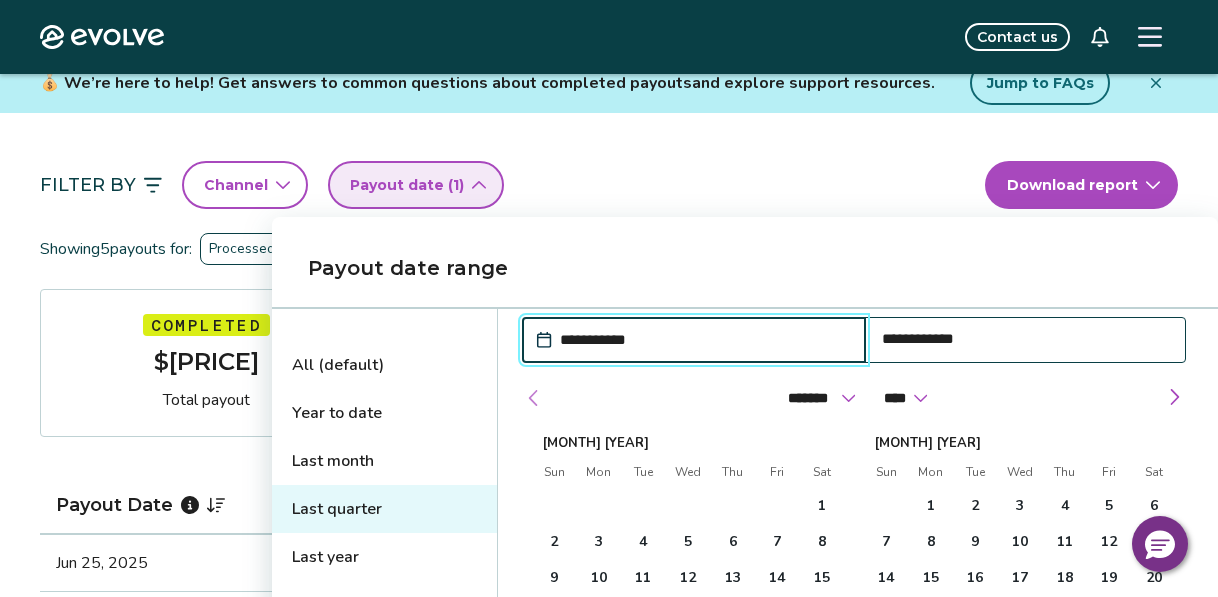 click at bounding box center (534, 398) 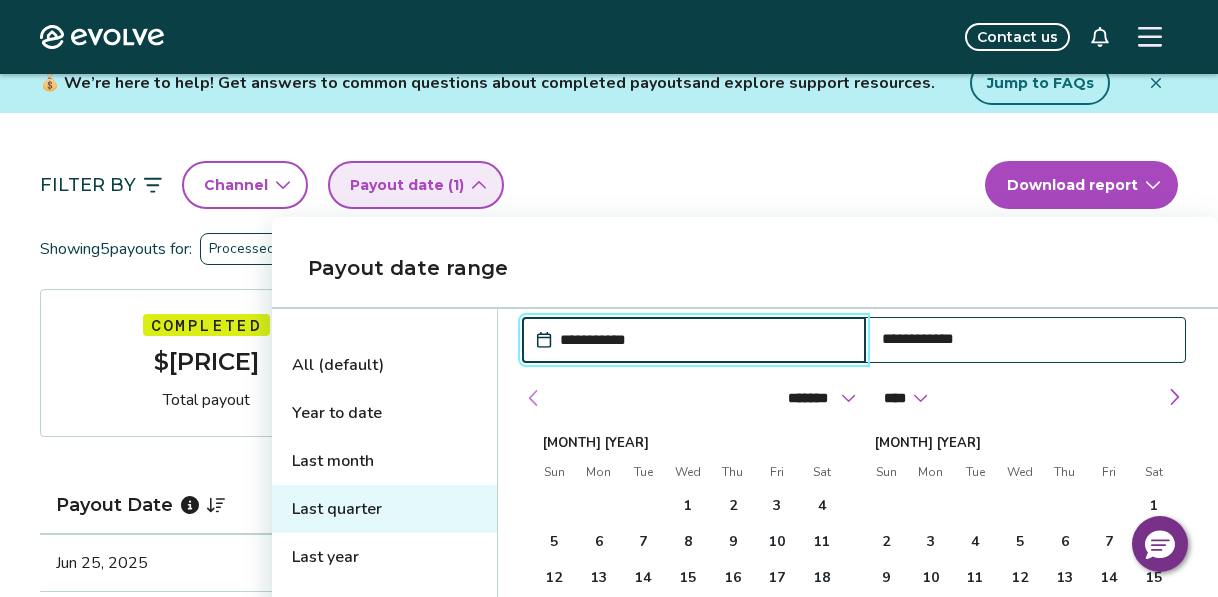 click at bounding box center (534, 398) 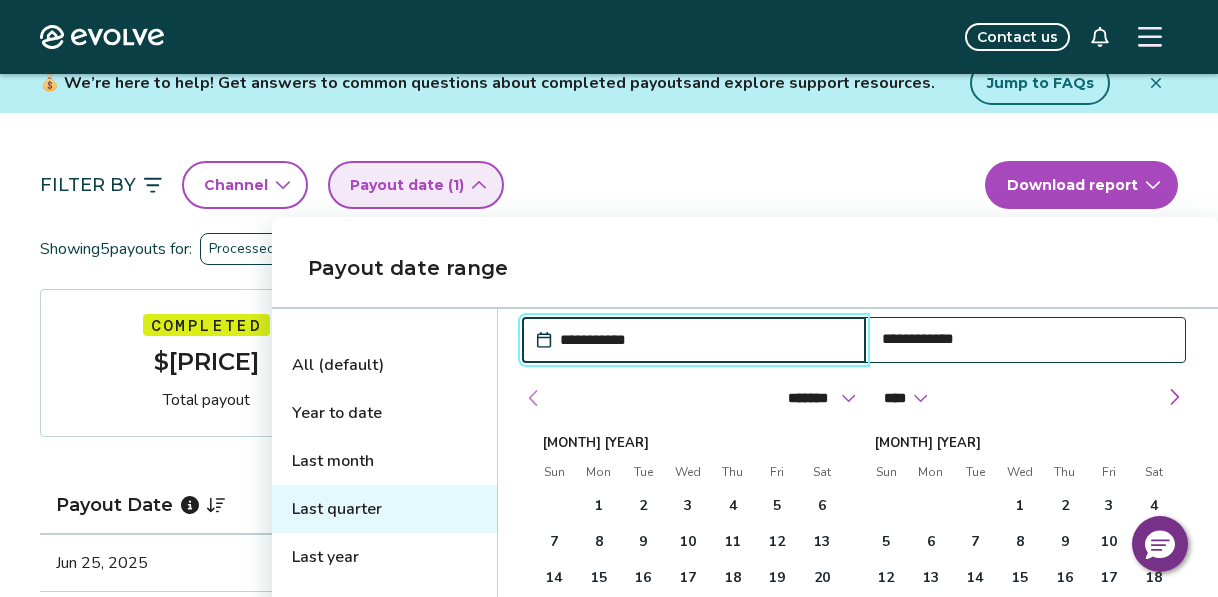 click at bounding box center [534, 398] 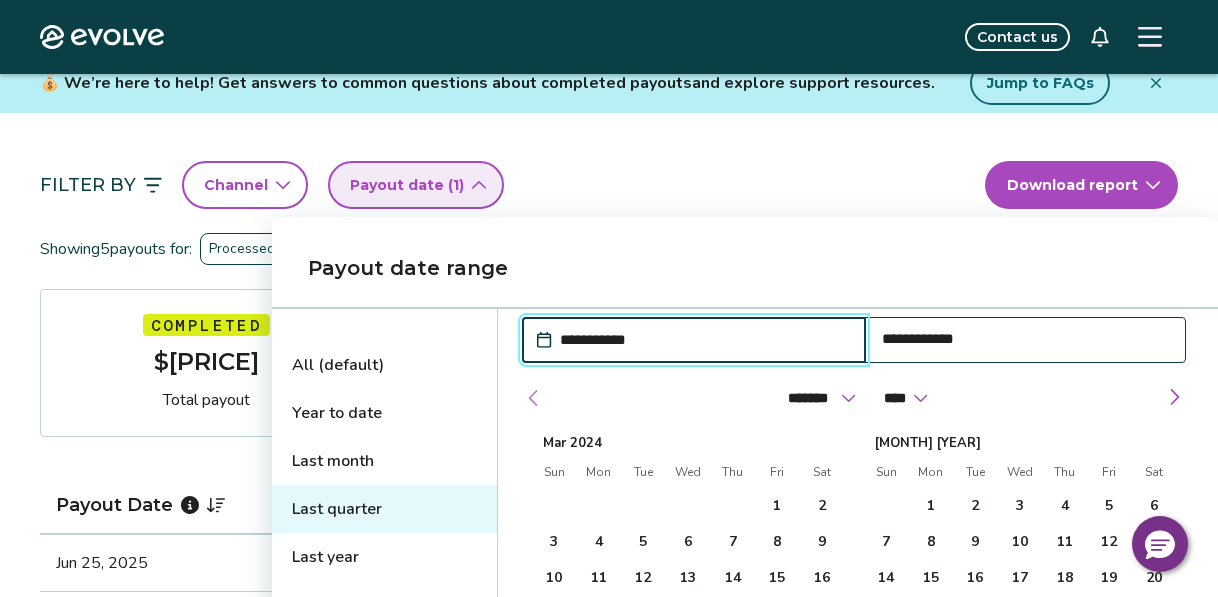 click at bounding box center [534, 398] 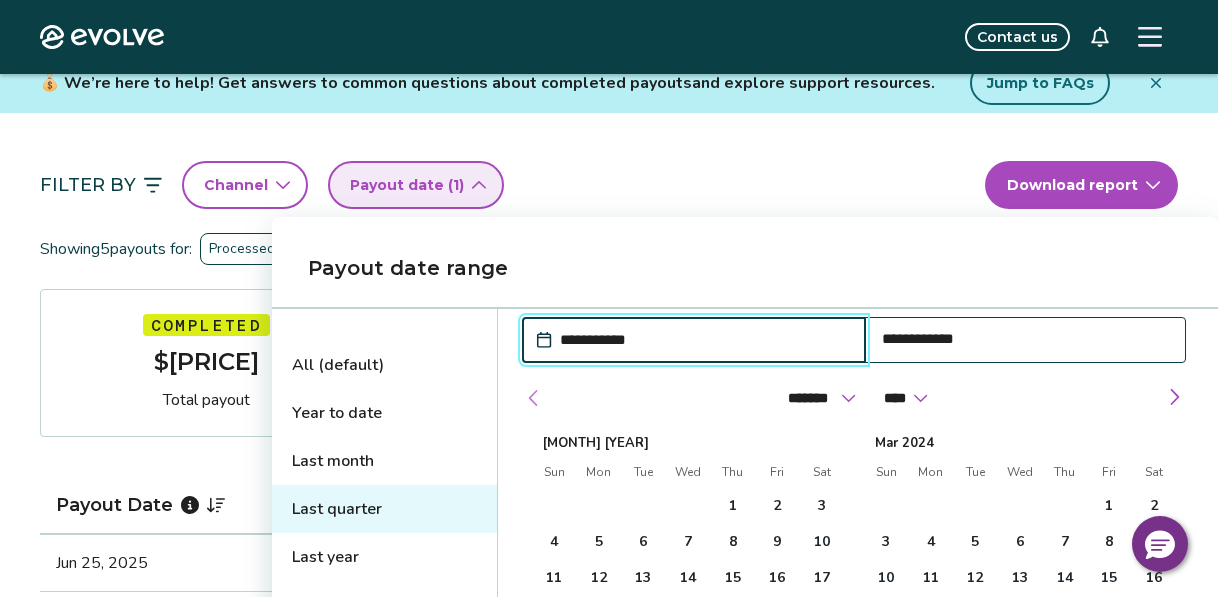 click at bounding box center [534, 398] 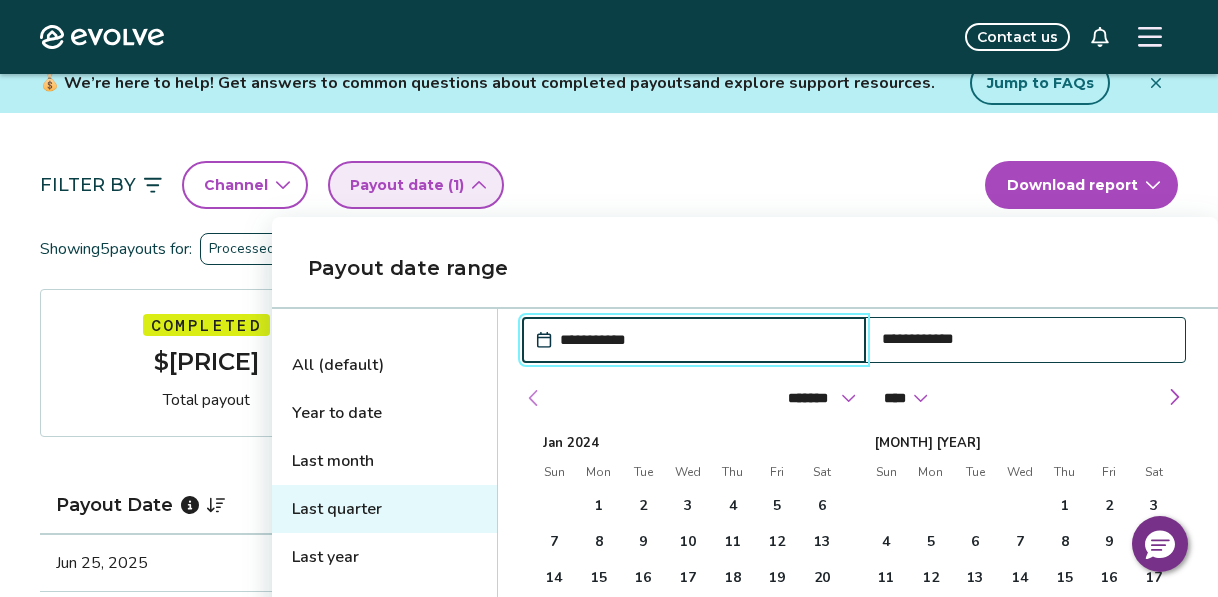 click at bounding box center (534, 398) 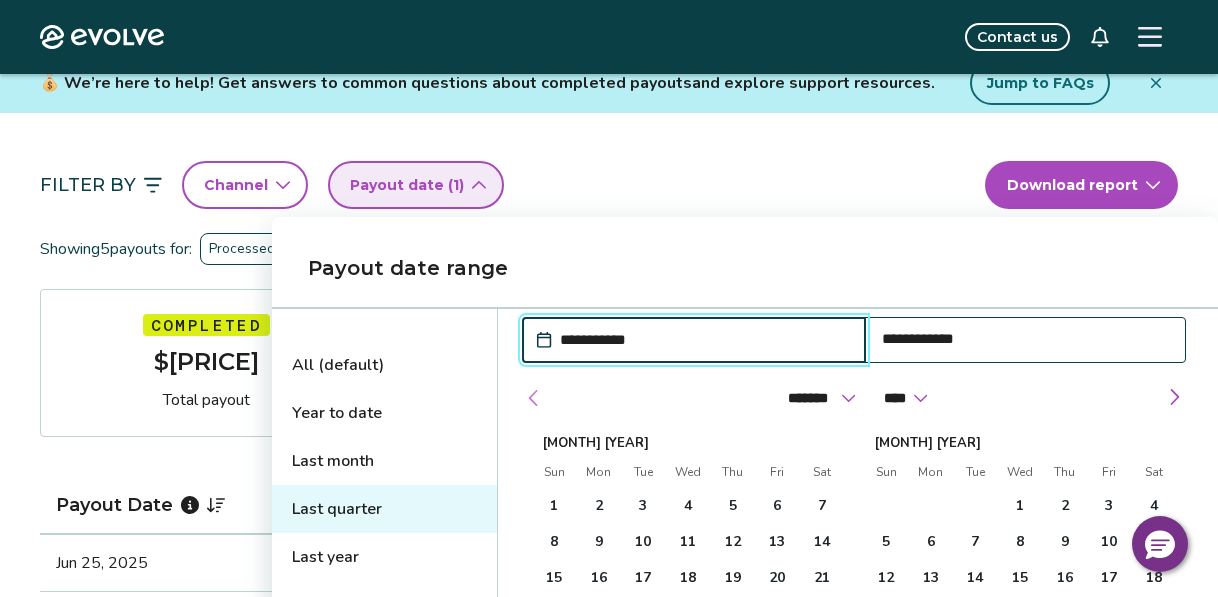 click at bounding box center (534, 398) 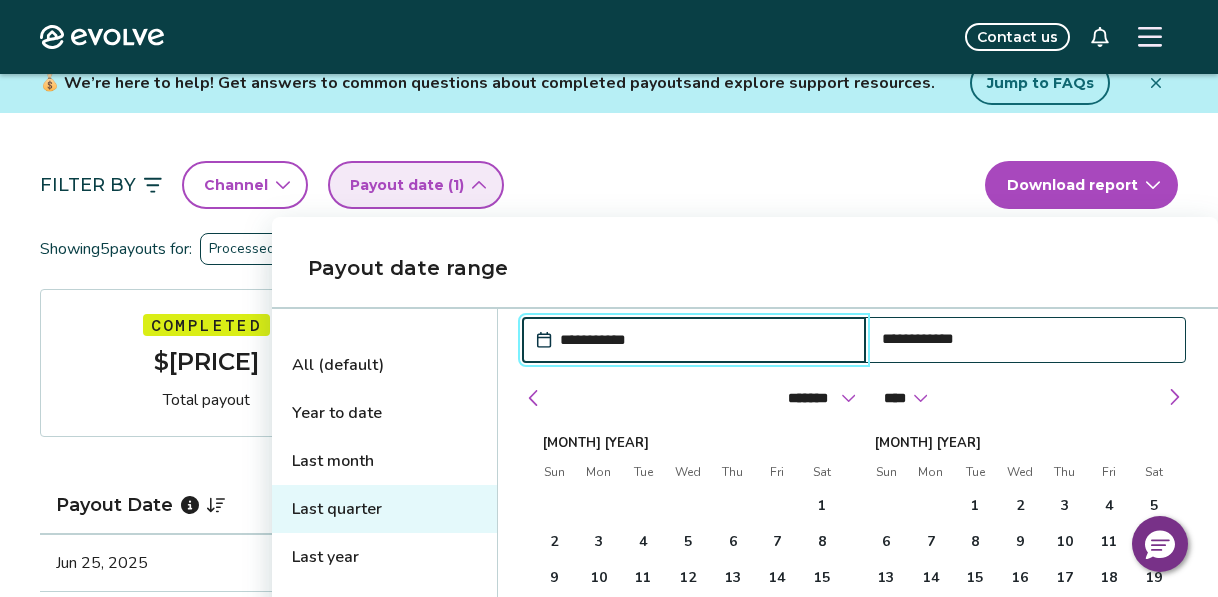 click on "**********" at bounding box center (704, 340) 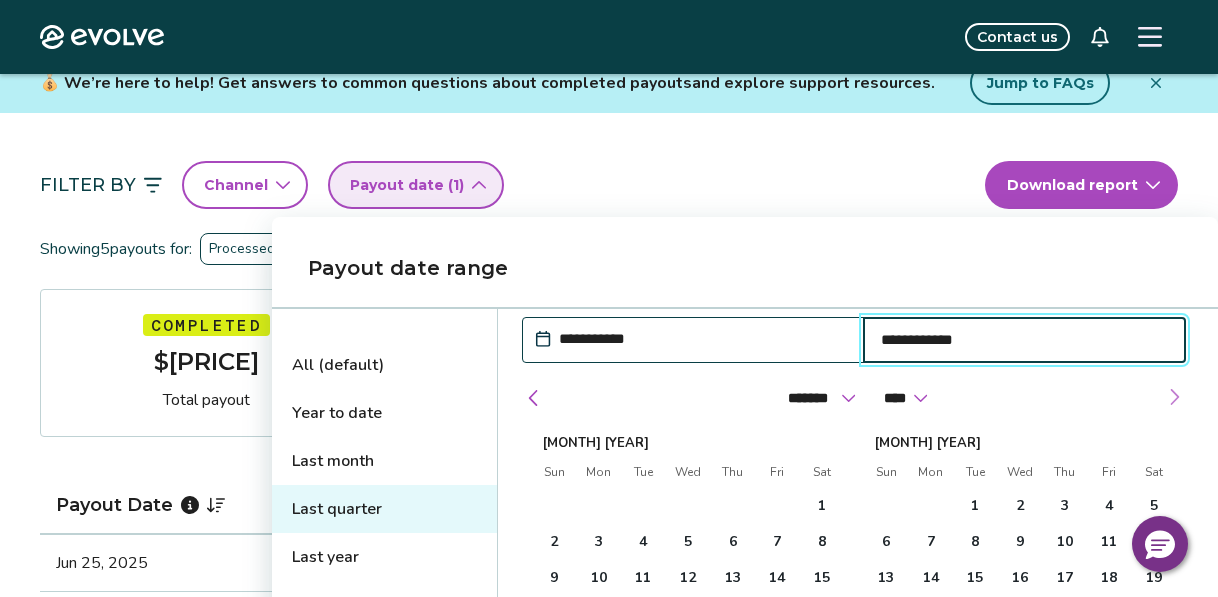 click at bounding box center [1174, 397] 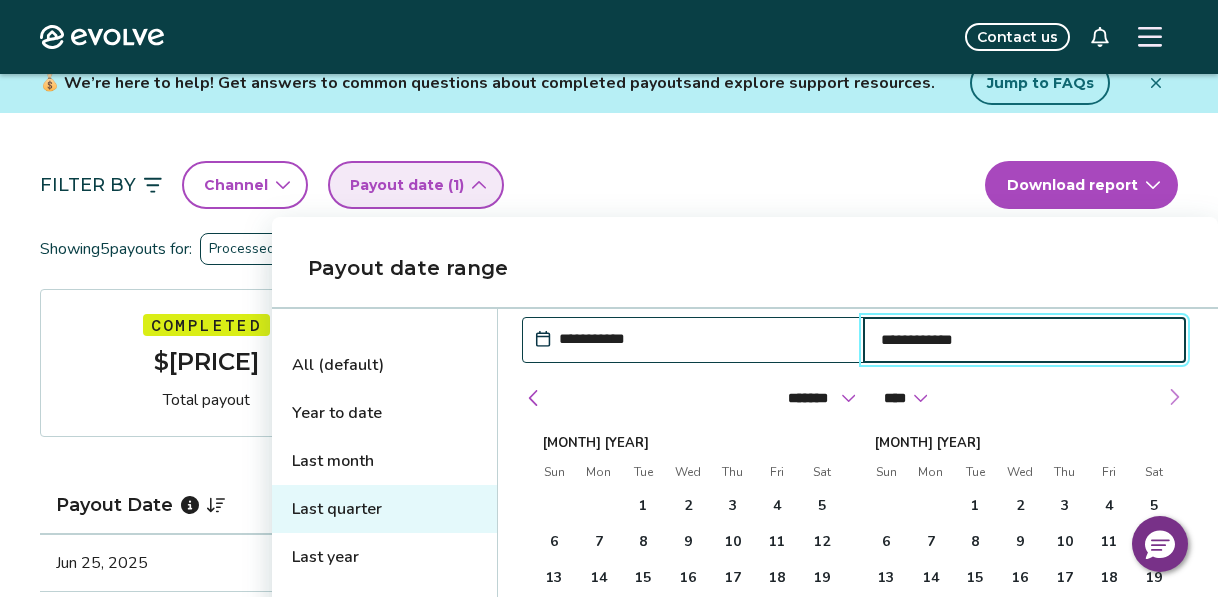 click at bounding box center [1174, 397] 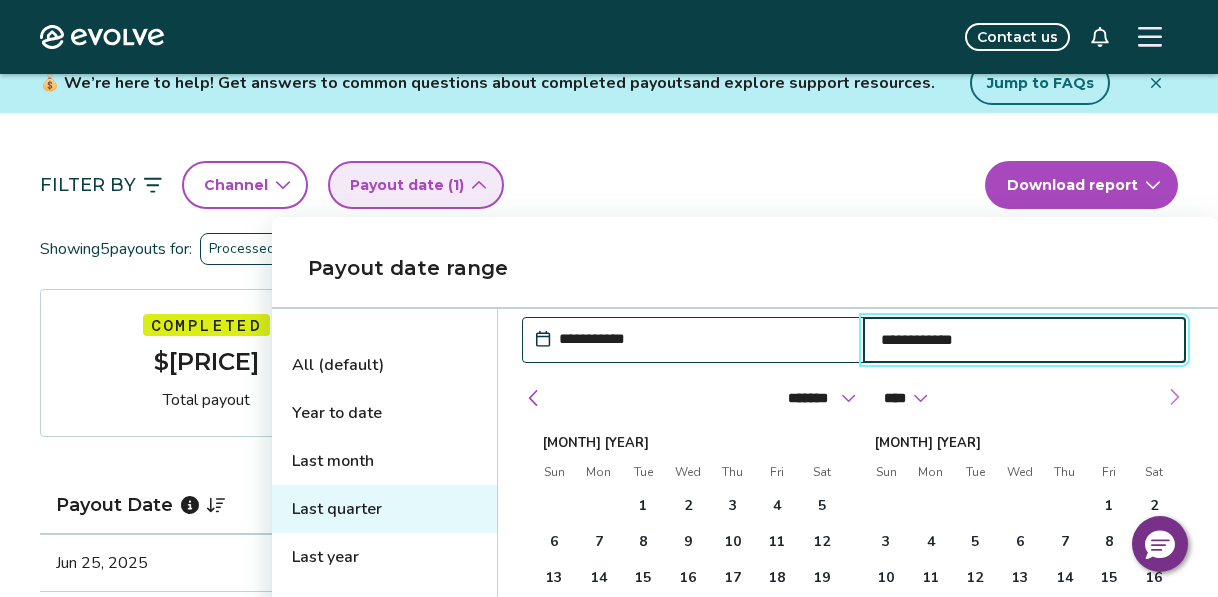 click at bounding box center [1174, 397] 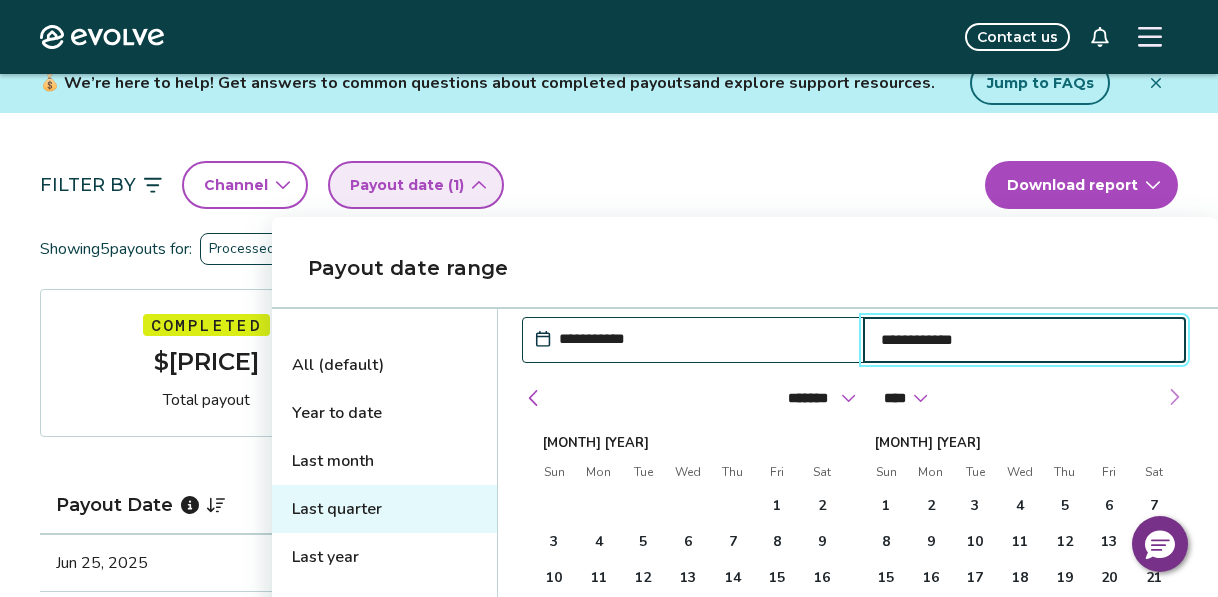 click at bounding box center [1174, 397] 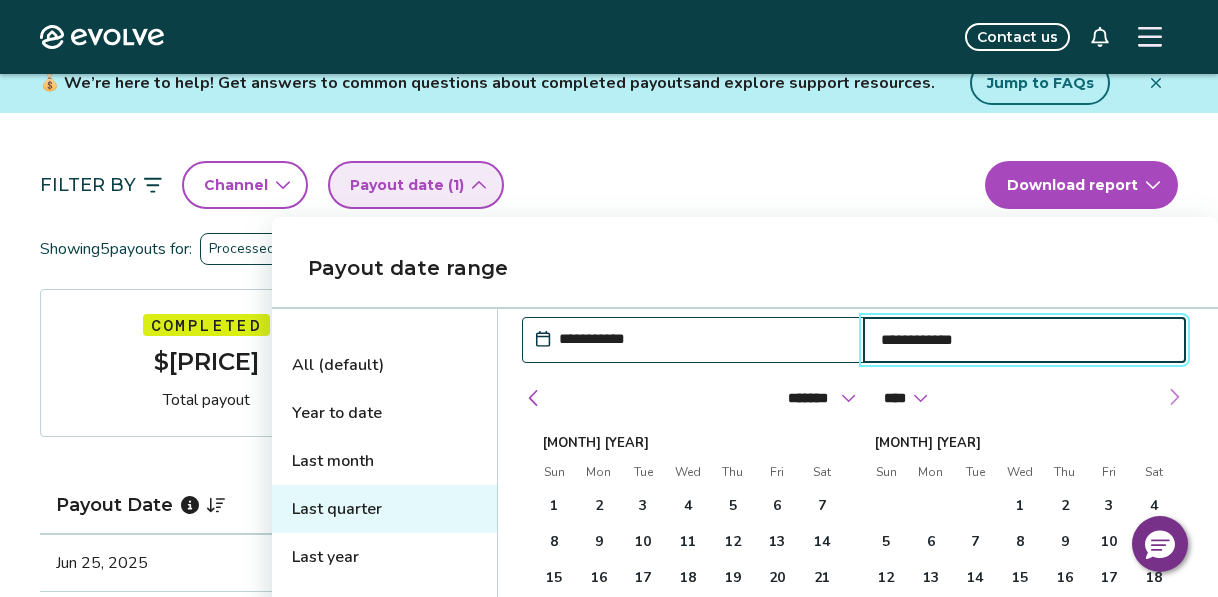 click at bounding box center (1174, 397) 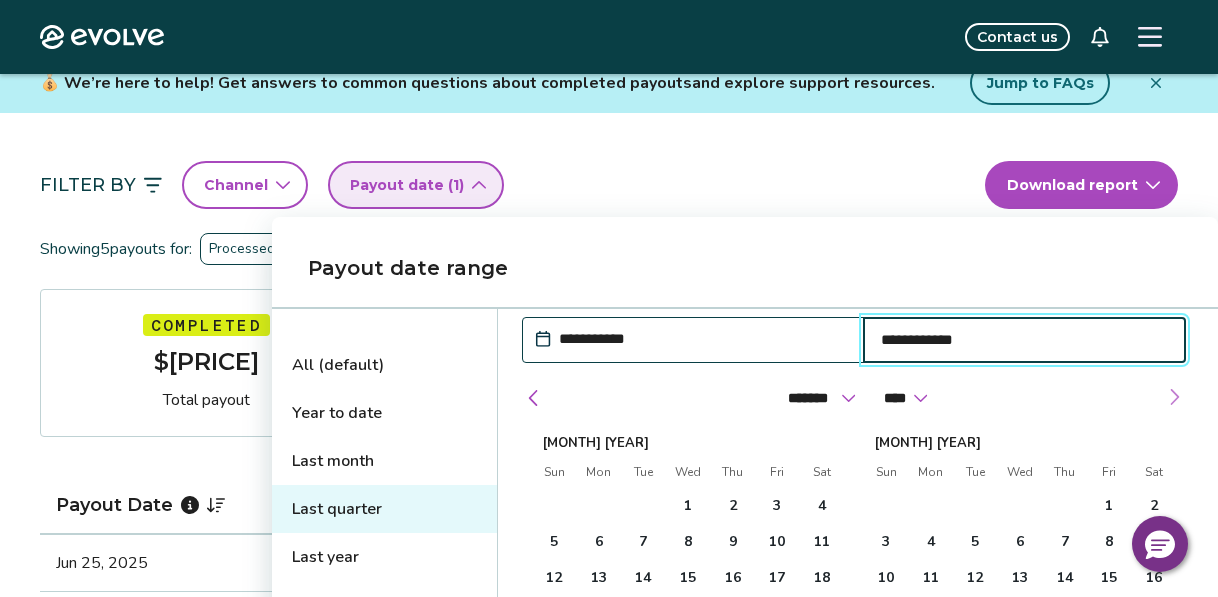 click at bounding box center [1174, 397] 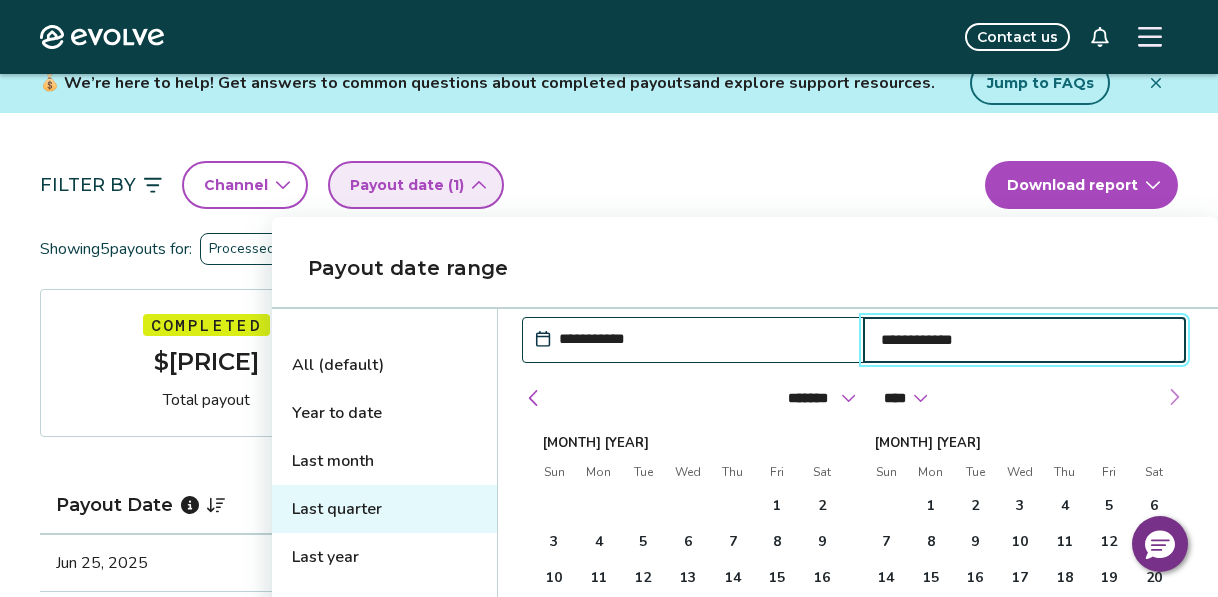 click at bounding box center [1174, 397] 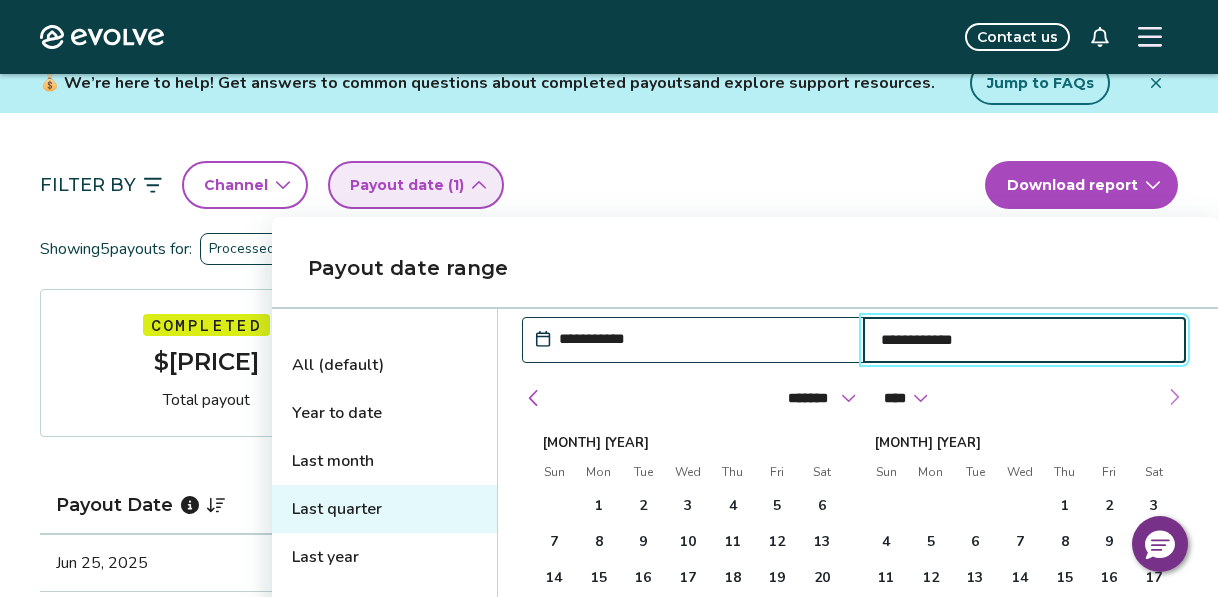 click at bounding box center [1174, 397] 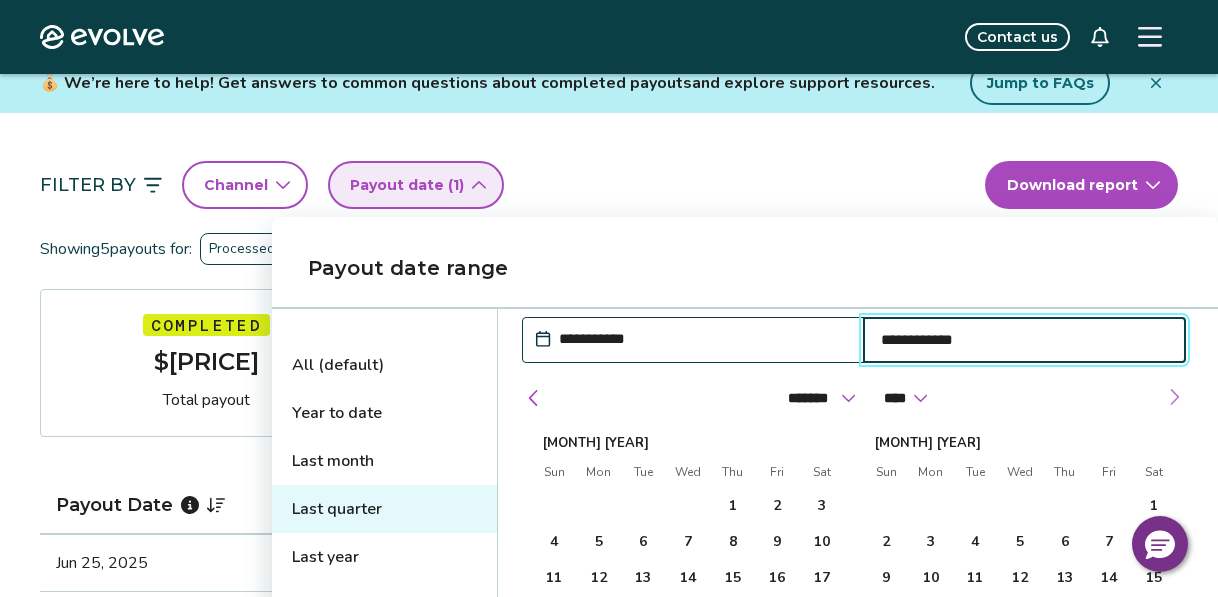 click at bounding box center [1174, 397] 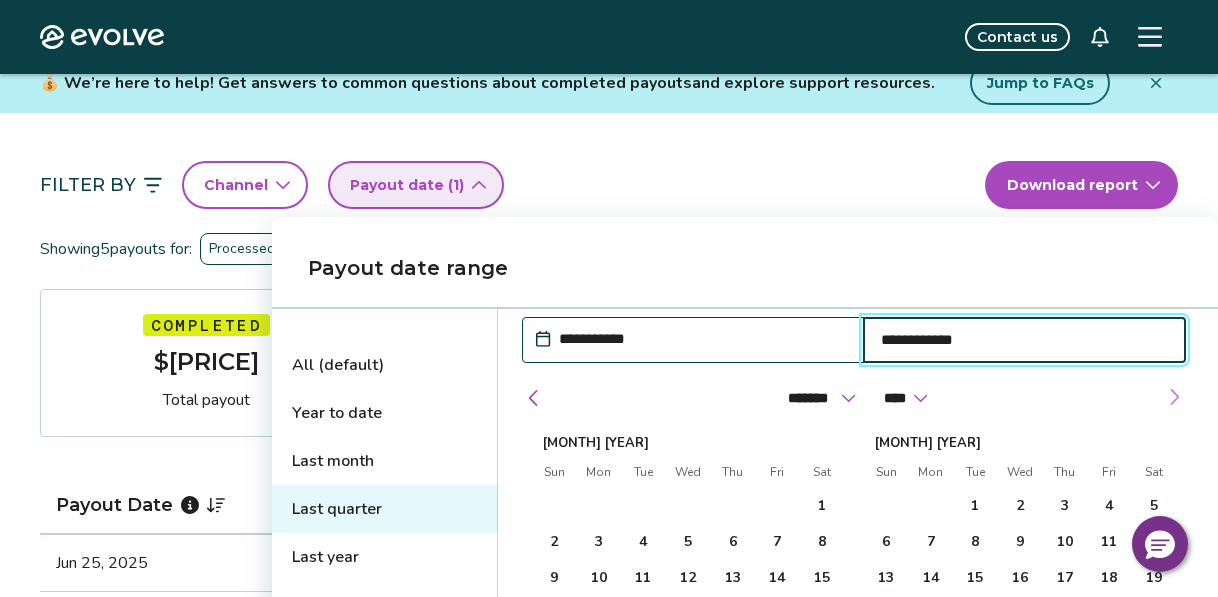 click at bounding box center [1174, 397] 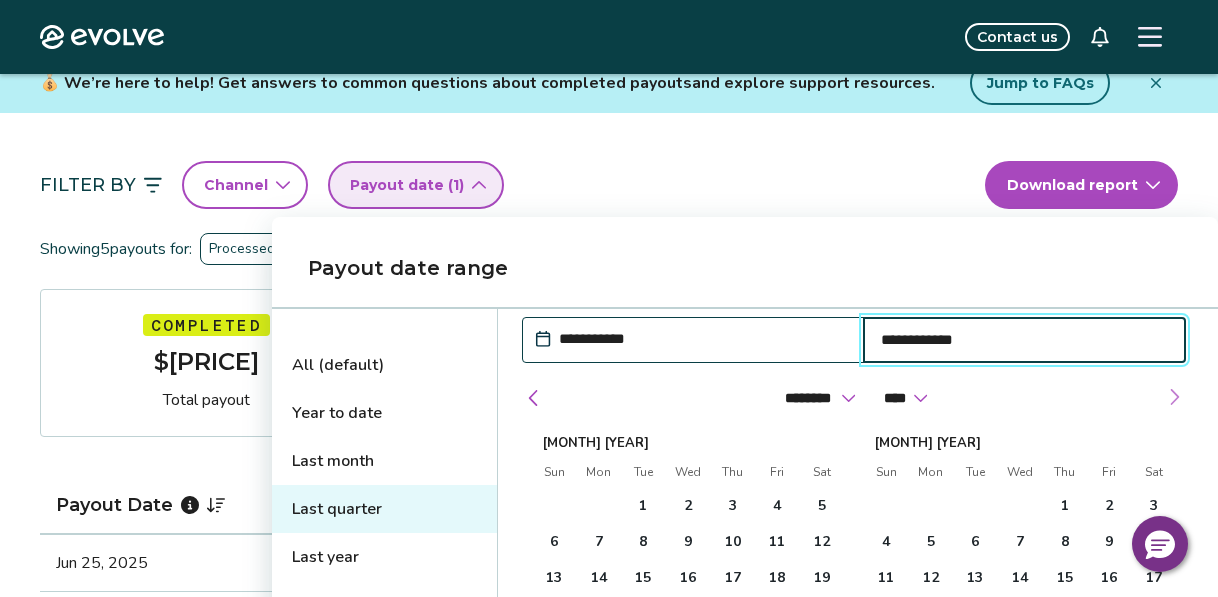click at bounding box center (1174, 397) 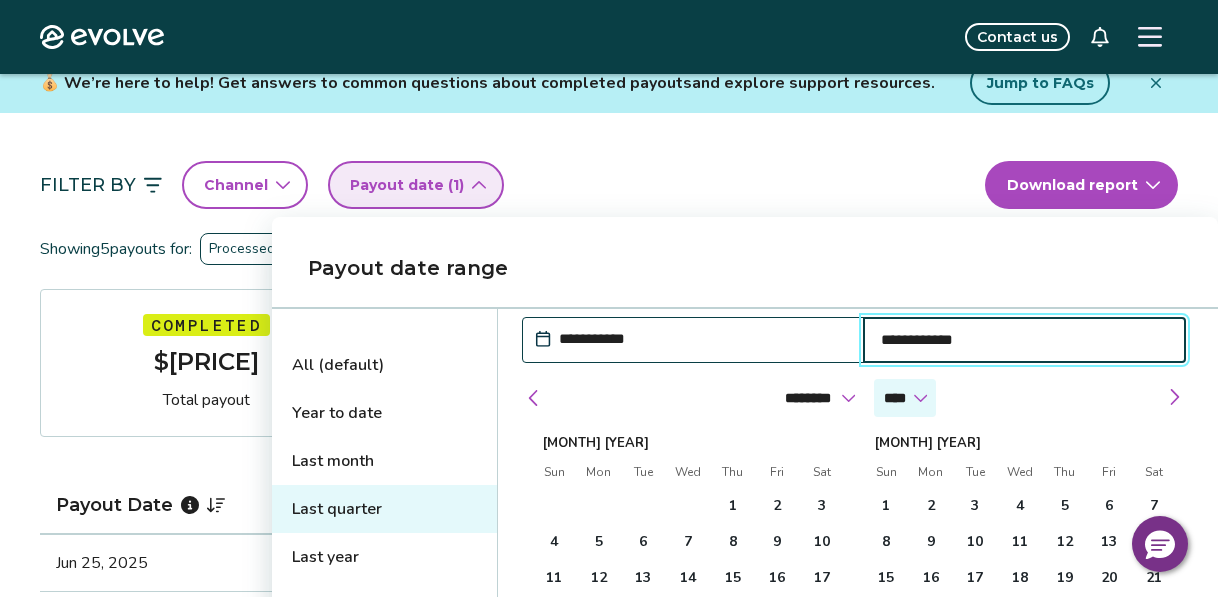 select on "****" 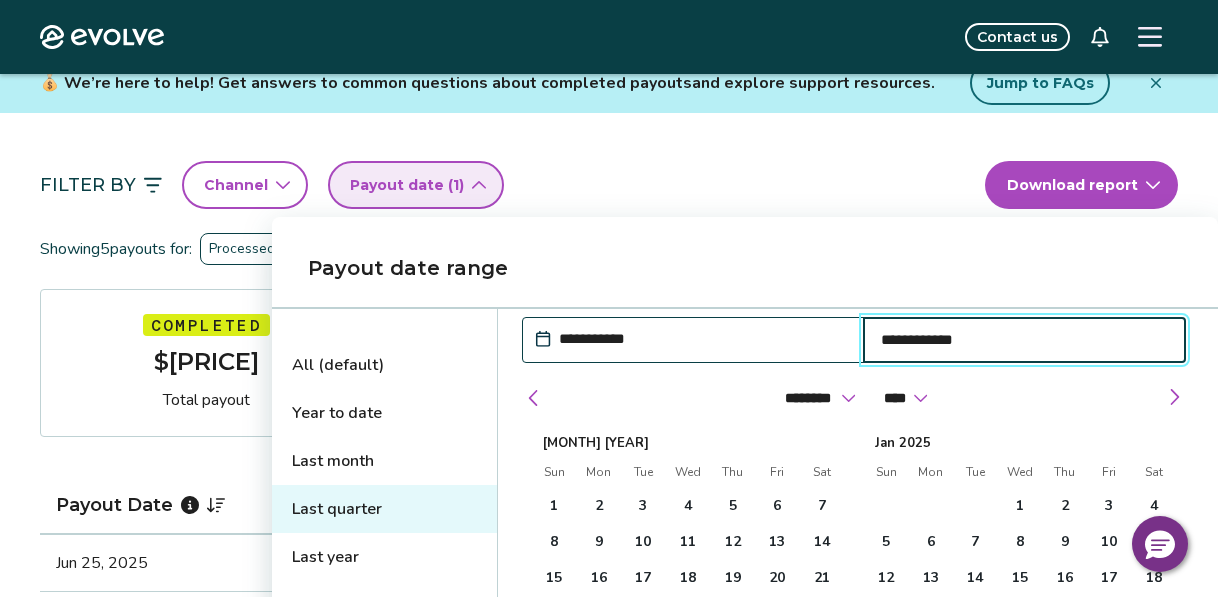 click on "Dec 2024" at bounding box center [688, 439] 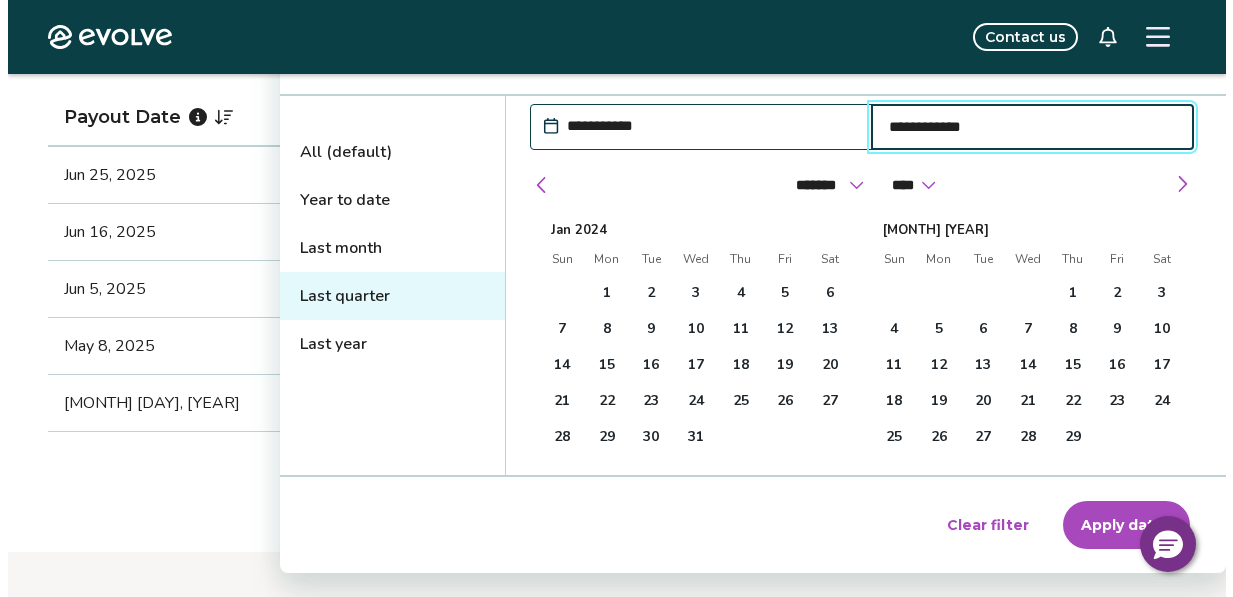 scroll, scrollTop: 286, scrollLeft: 0, axis: vertical 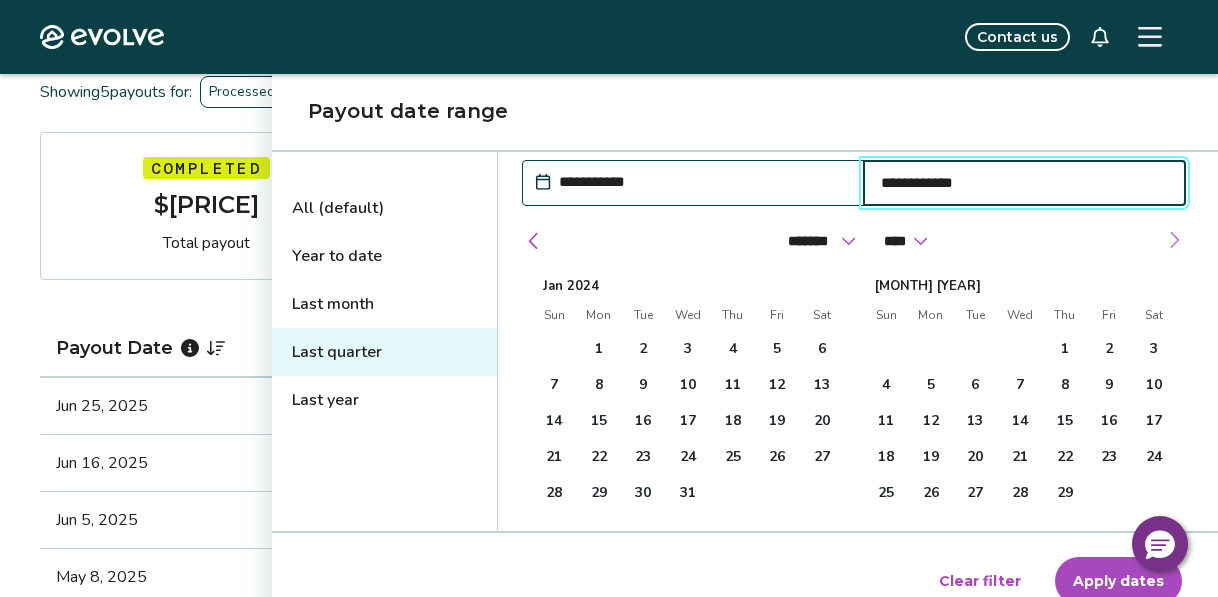 click at bounding box center [1174, 240] 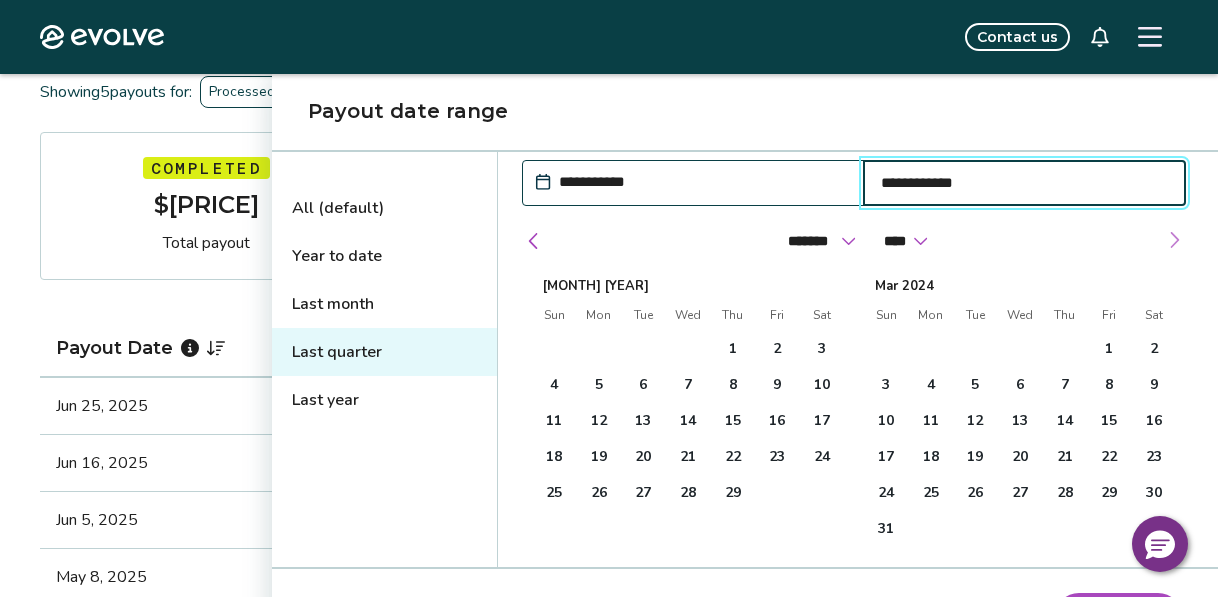 click at bounding box center (1174, 240) 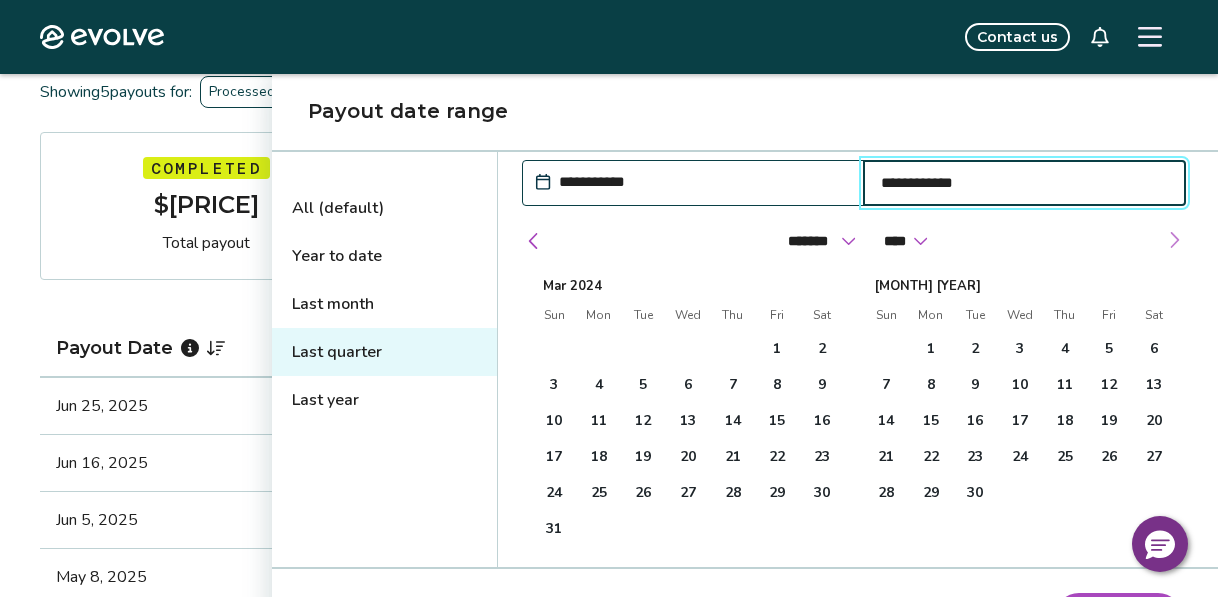 click at bounding box center [1174, 240] 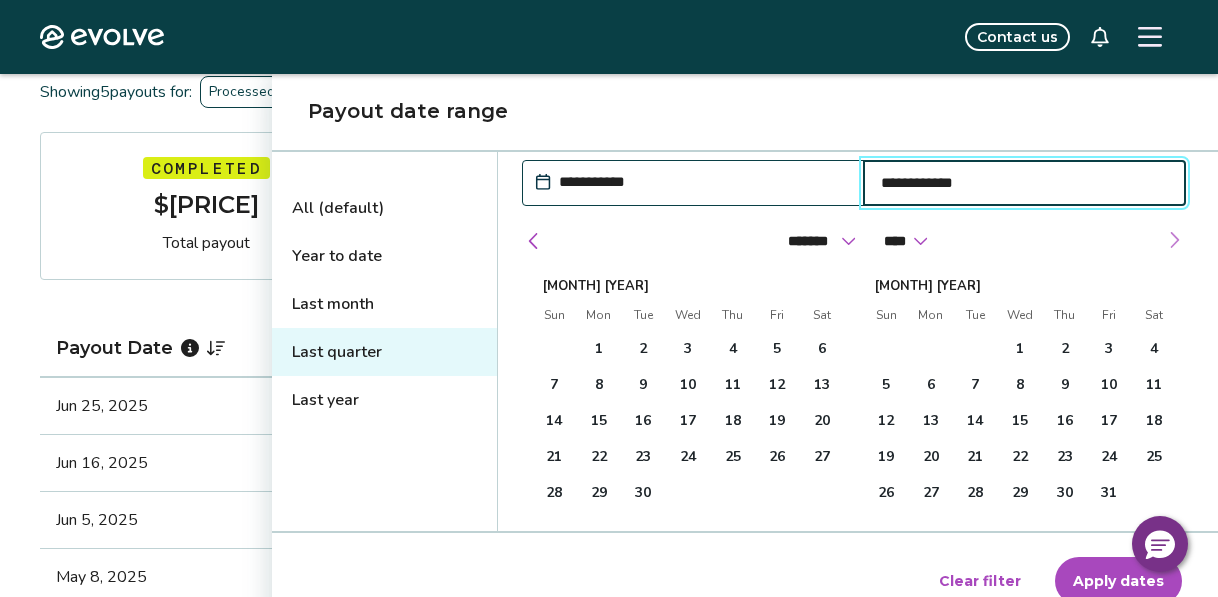 click at bounding box center [1174, 240] 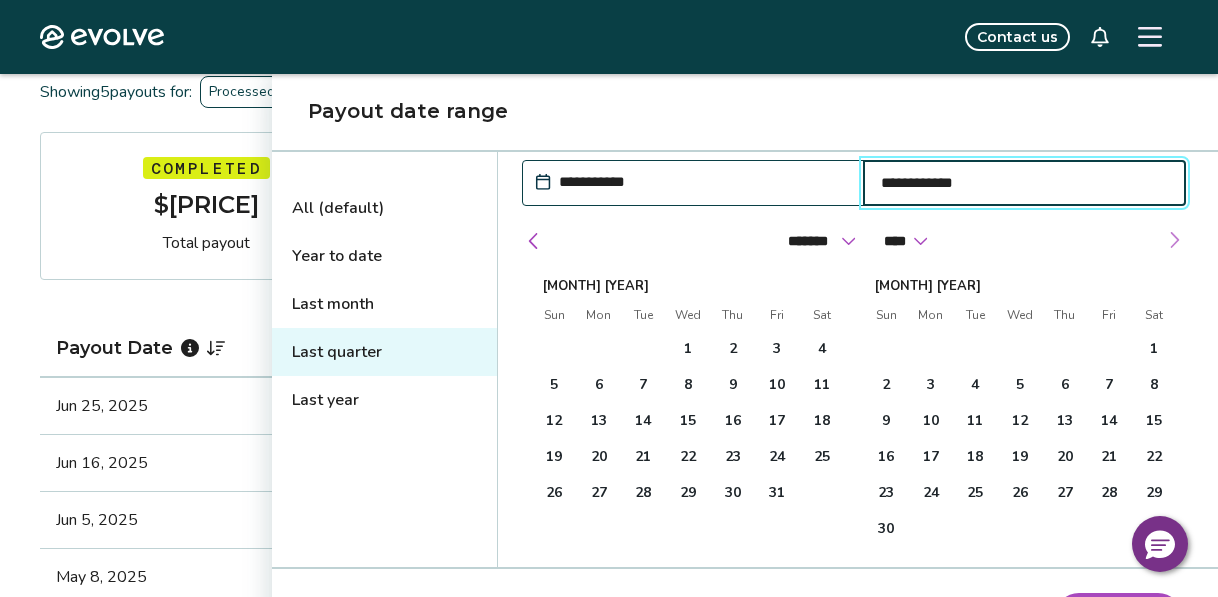 click at bounding box center (1174, 240) 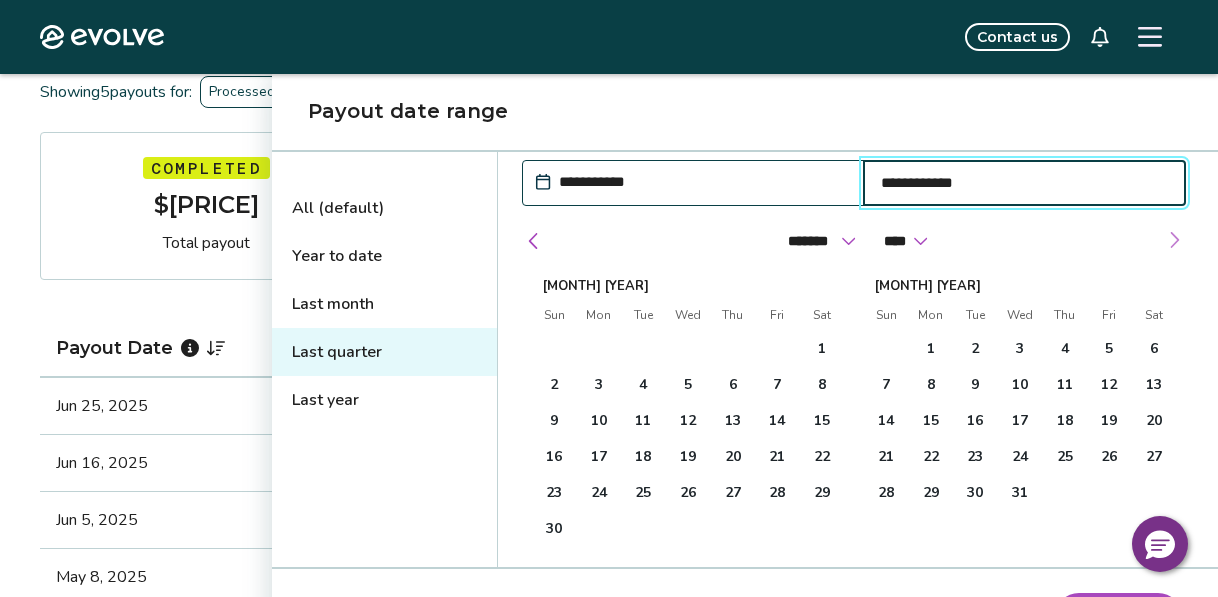 click at bounding box center [1174, 240] 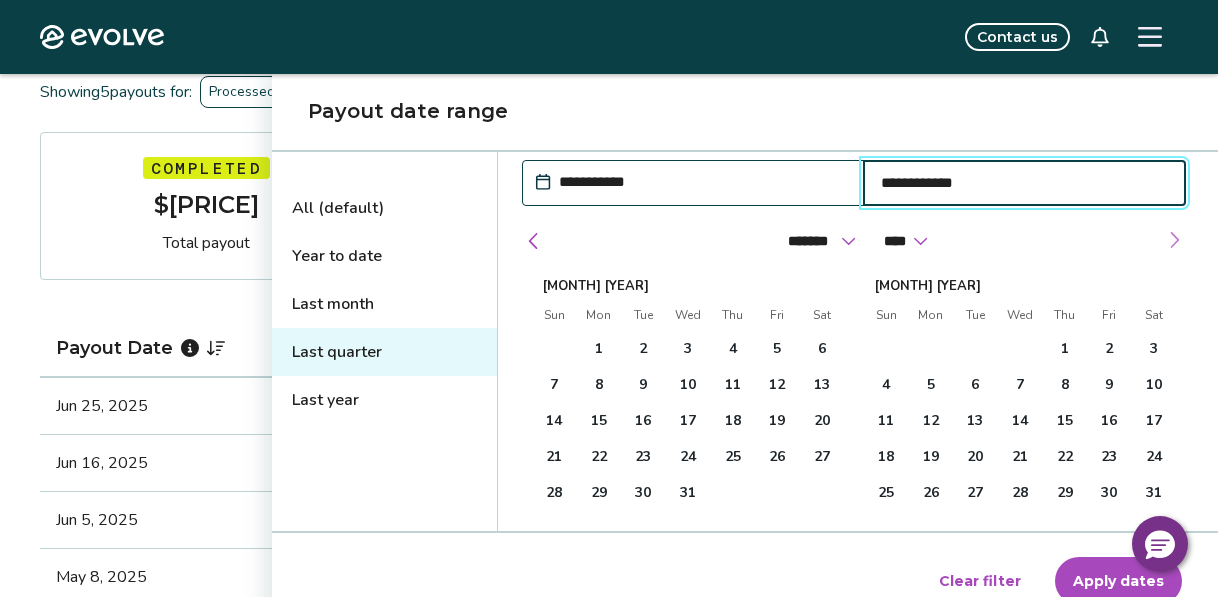 click at bounding box center [1174, 240] 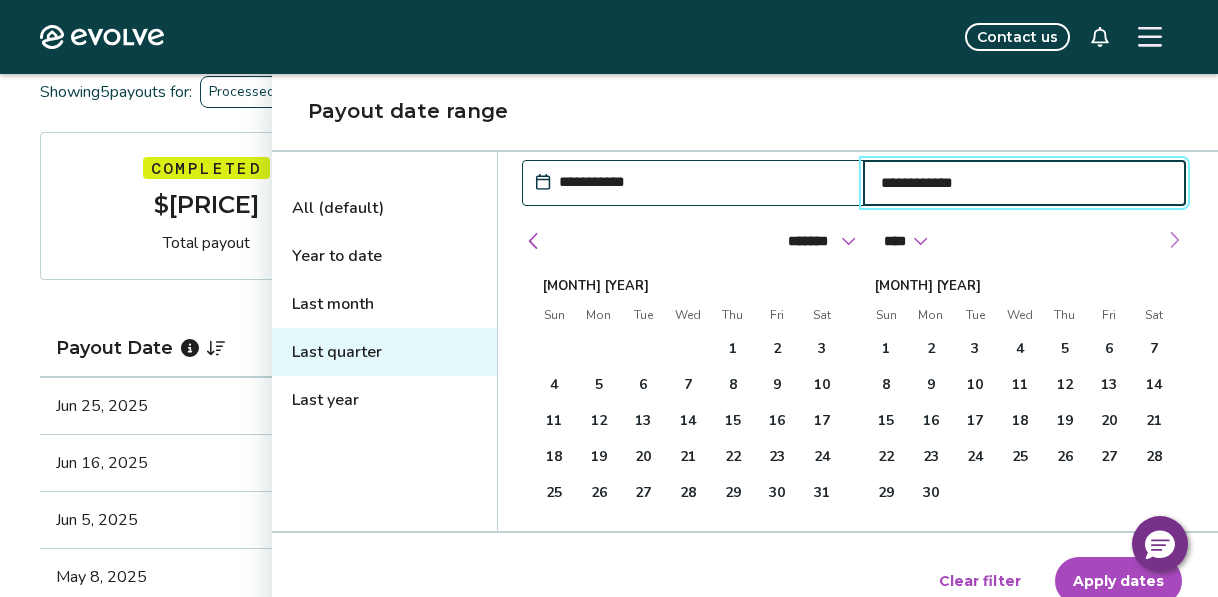 click at bounding box center (1174, 240) 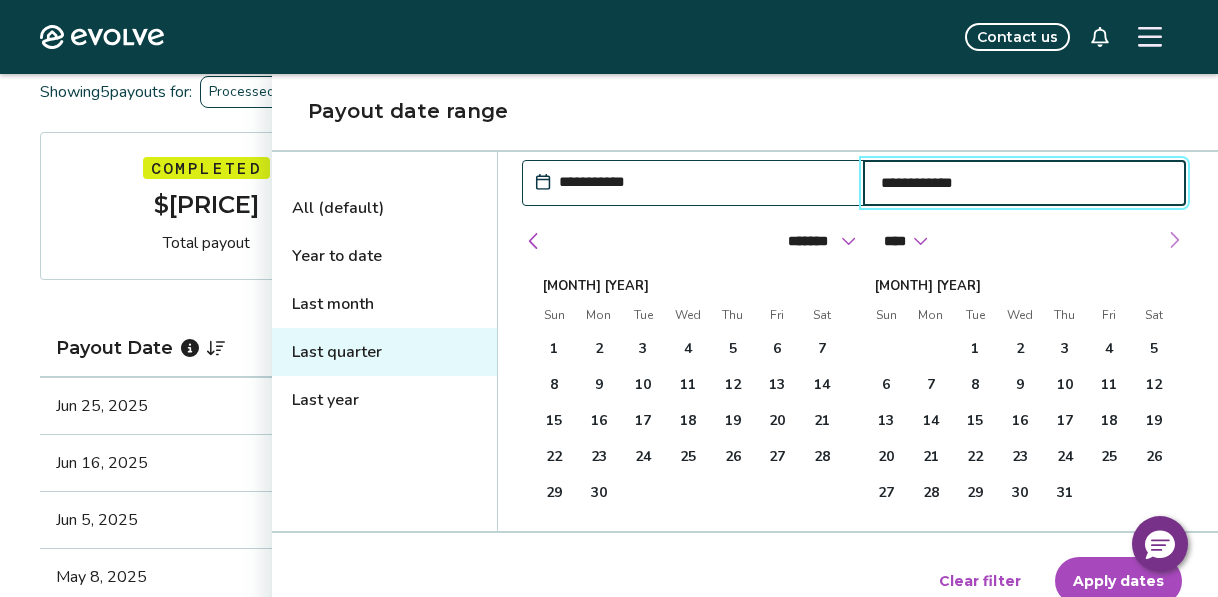 click at bounding box center (1174, 240) 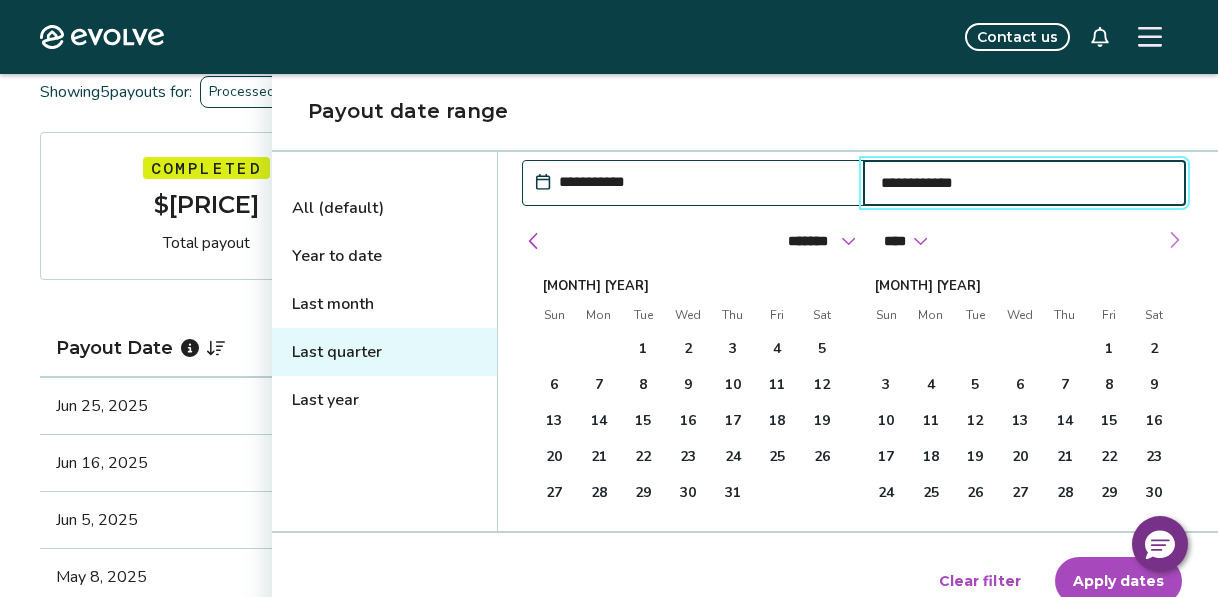 click at bounding box center [1174, 240] 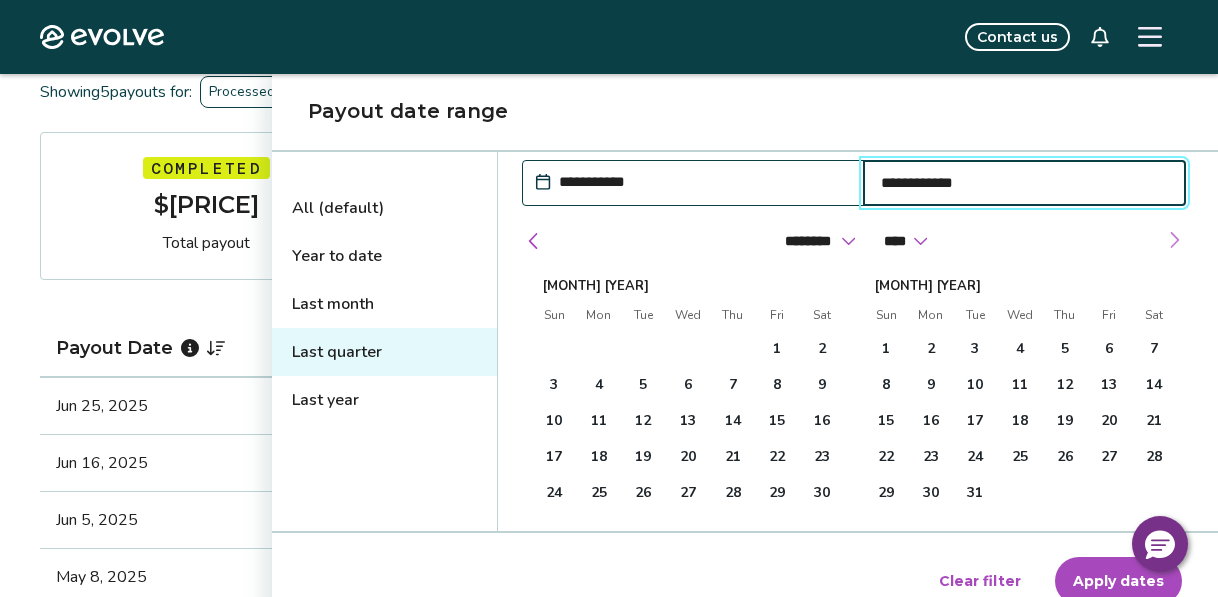 click at bounding box center [1174, 240] 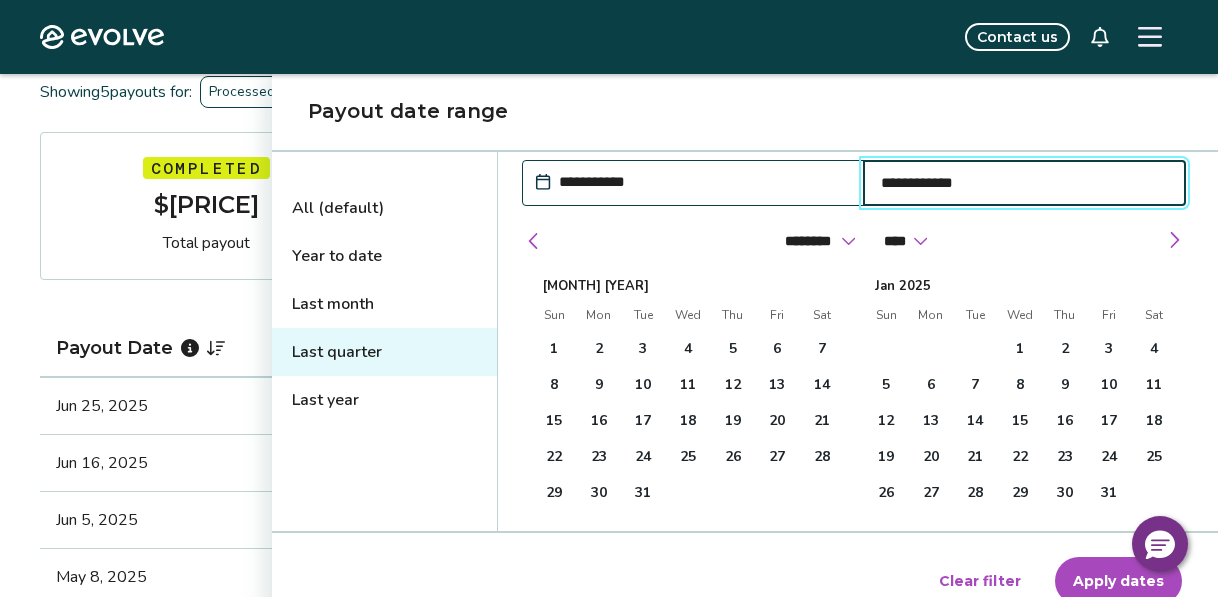 click 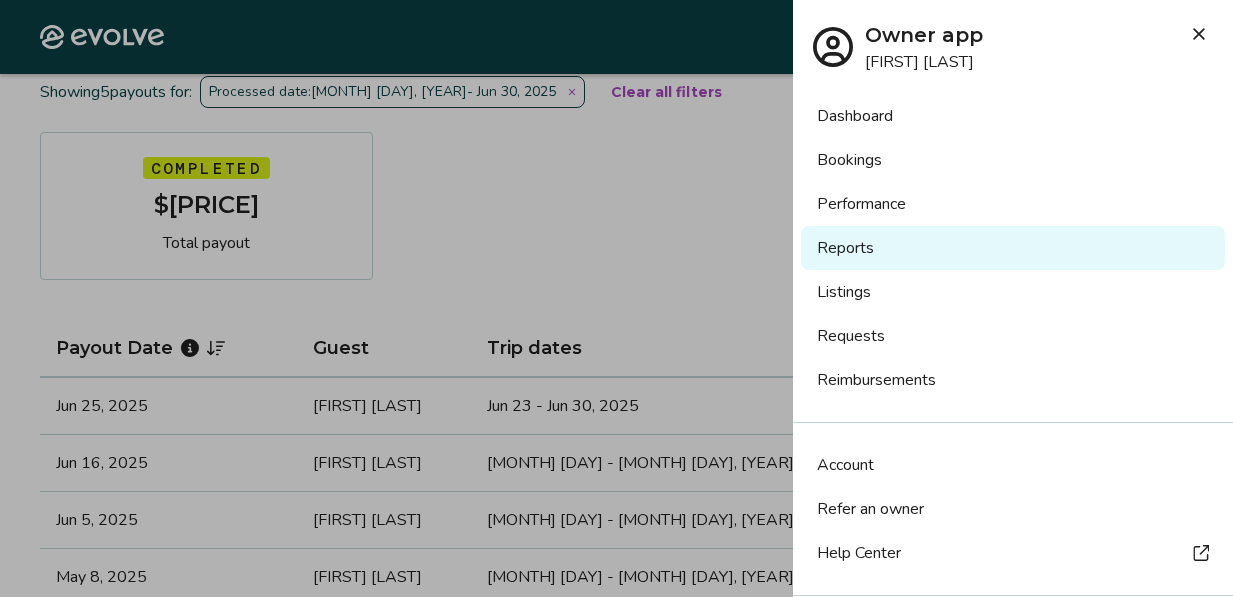 click on "Reports" at bounding box center [1013, 248] 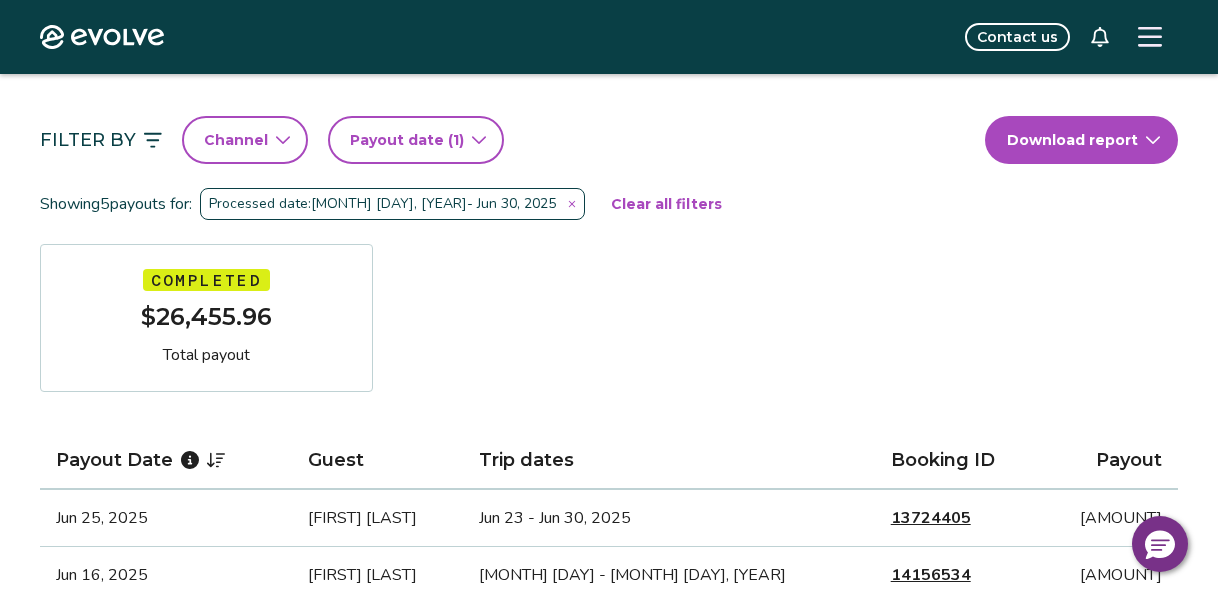 scroll, scrollTop: 189, scrollLeft: 0, axis: vertical 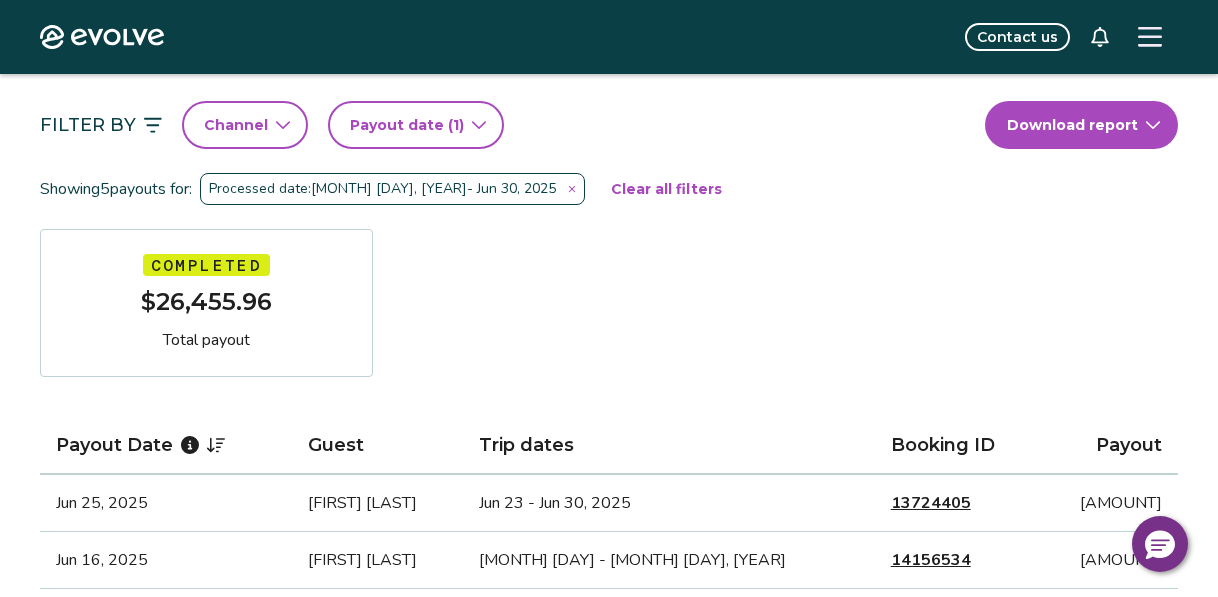 click 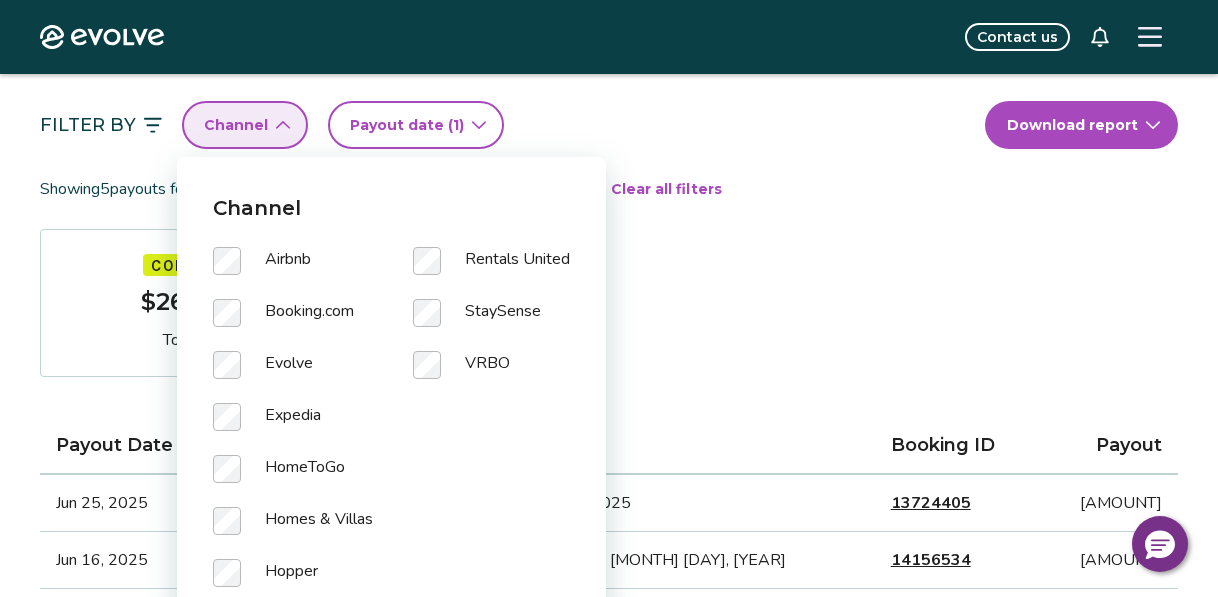 click 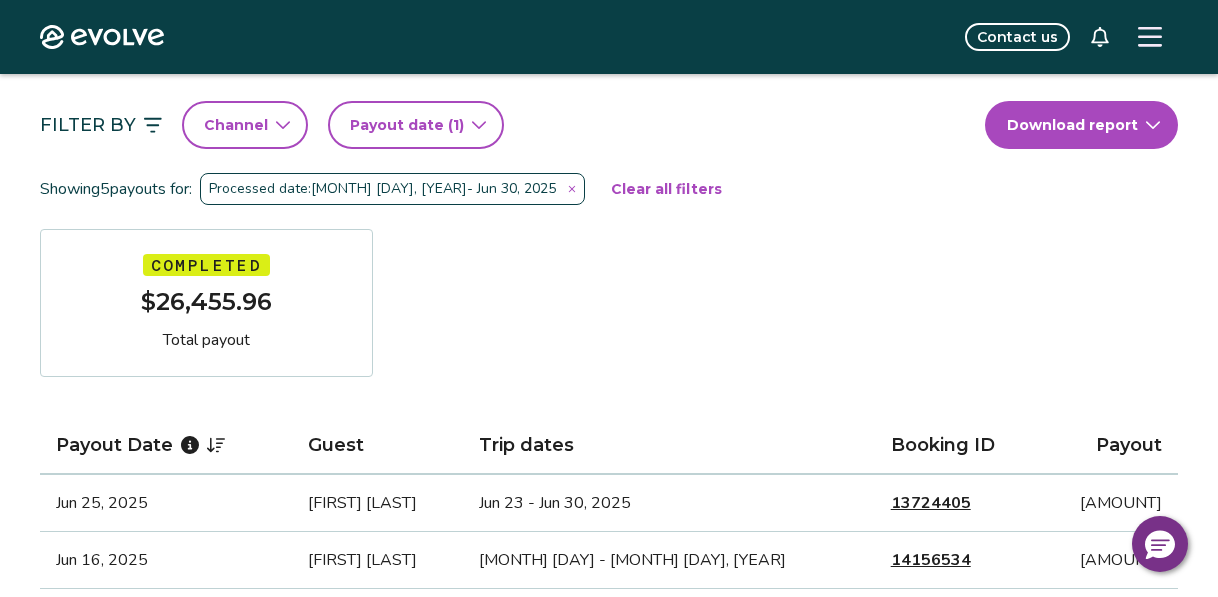 click on "(1)" at bounding box center (454, 125) 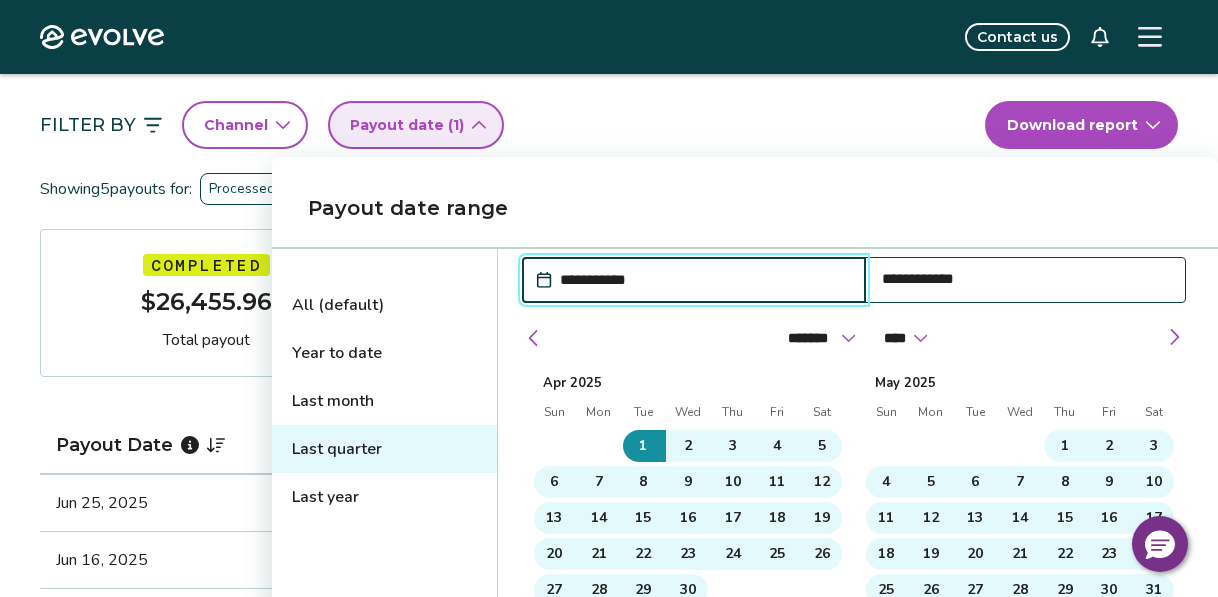 click on "Last year" at bounding box center [384, 497] 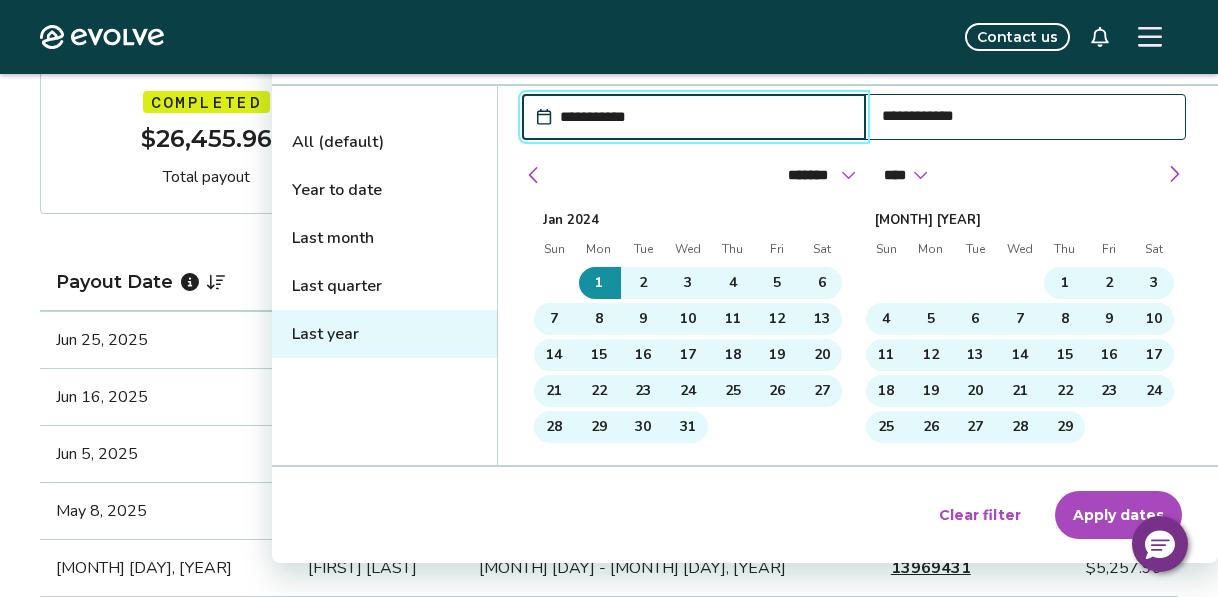 scroll, scrollTop: 373, scrollLeft: 0, axis: vertical 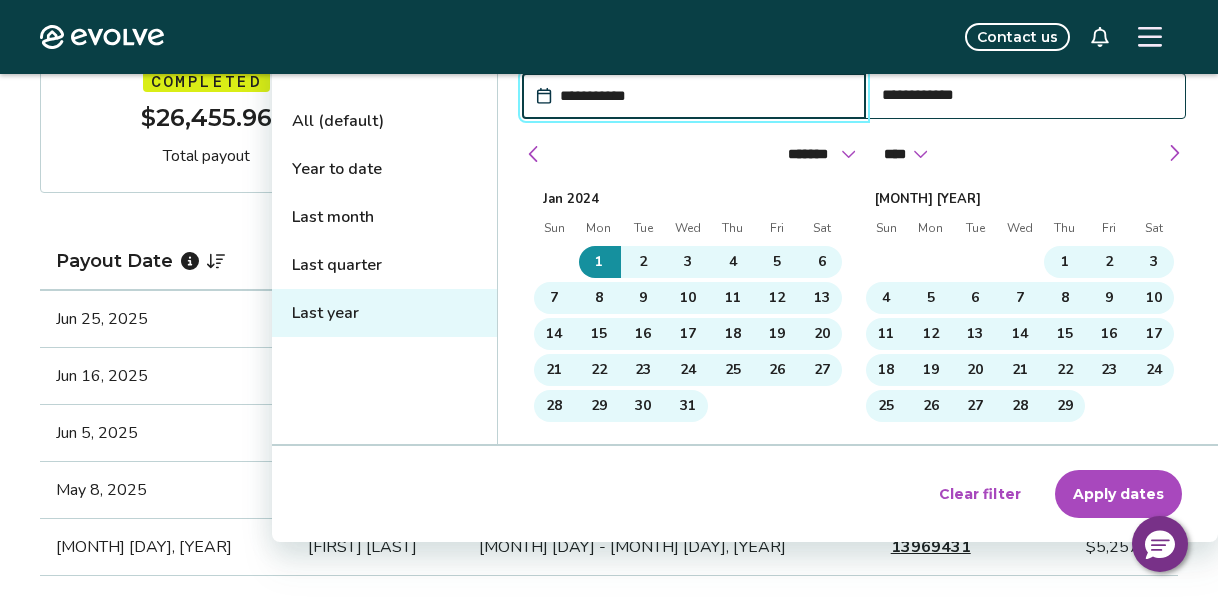 click on "Apply dates" at bounding box center (1118, 494) 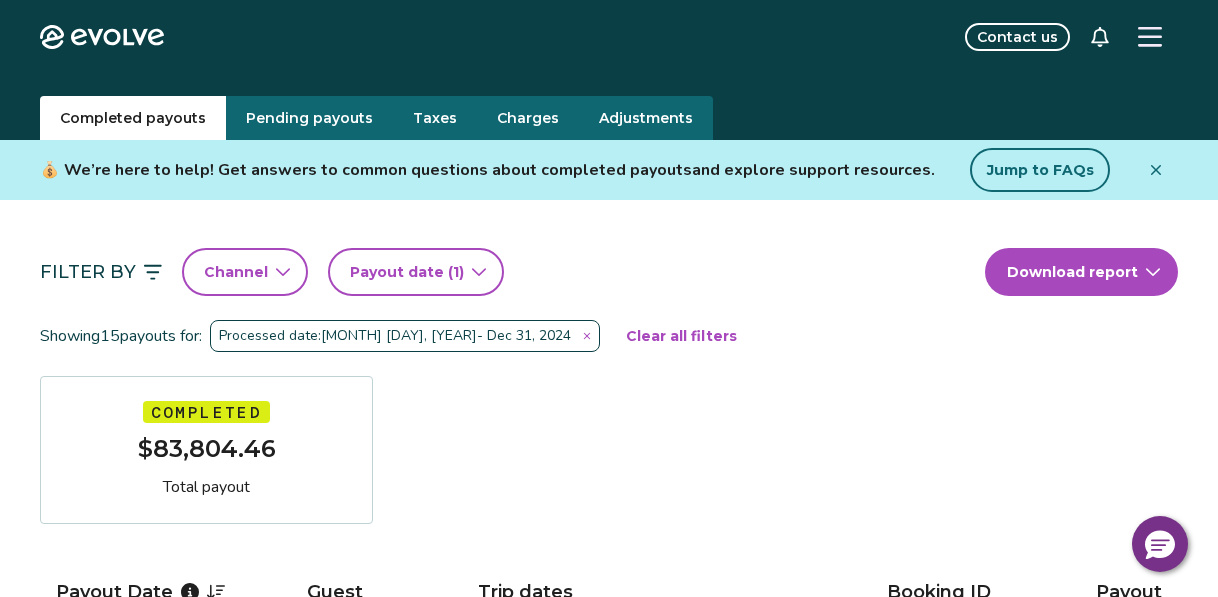 scroll, scrollTop: 0, scrollLeft: 0, axis: both 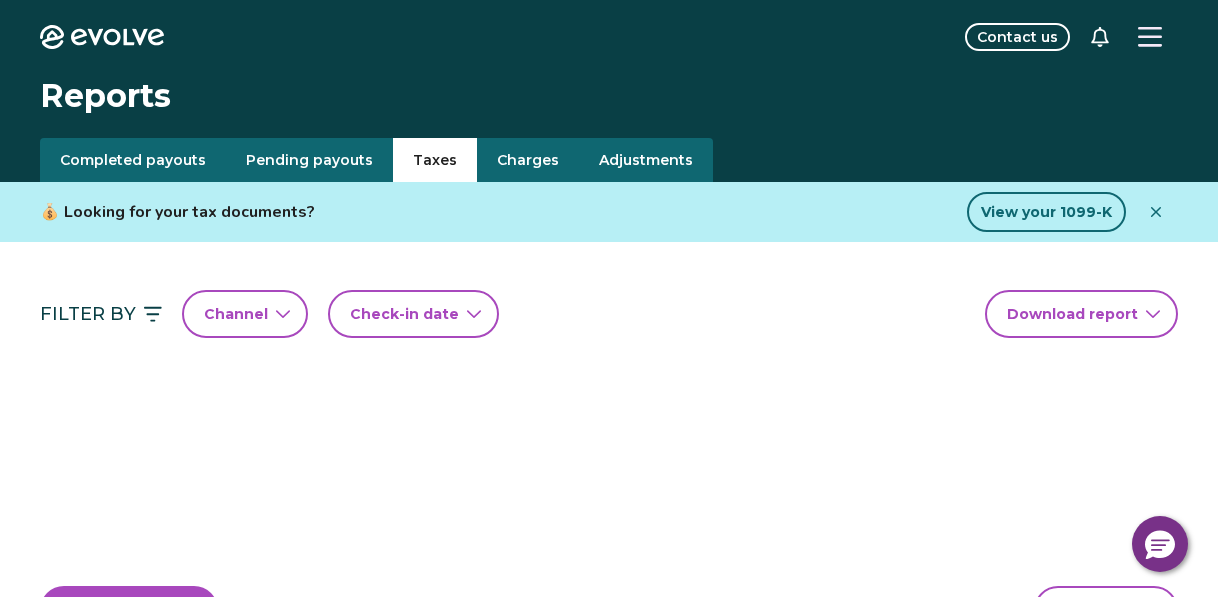 click on "Taxes" at bounding box center (435, 160) 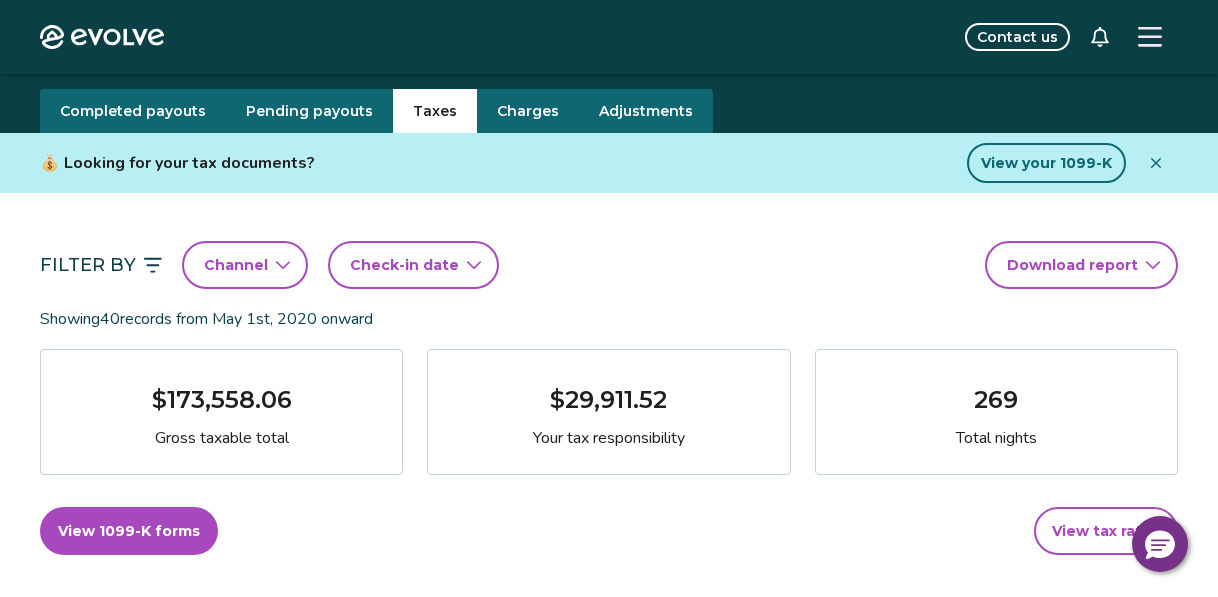 scroll, scrollTop: 54, scrollLeft: 0, axis: vertical 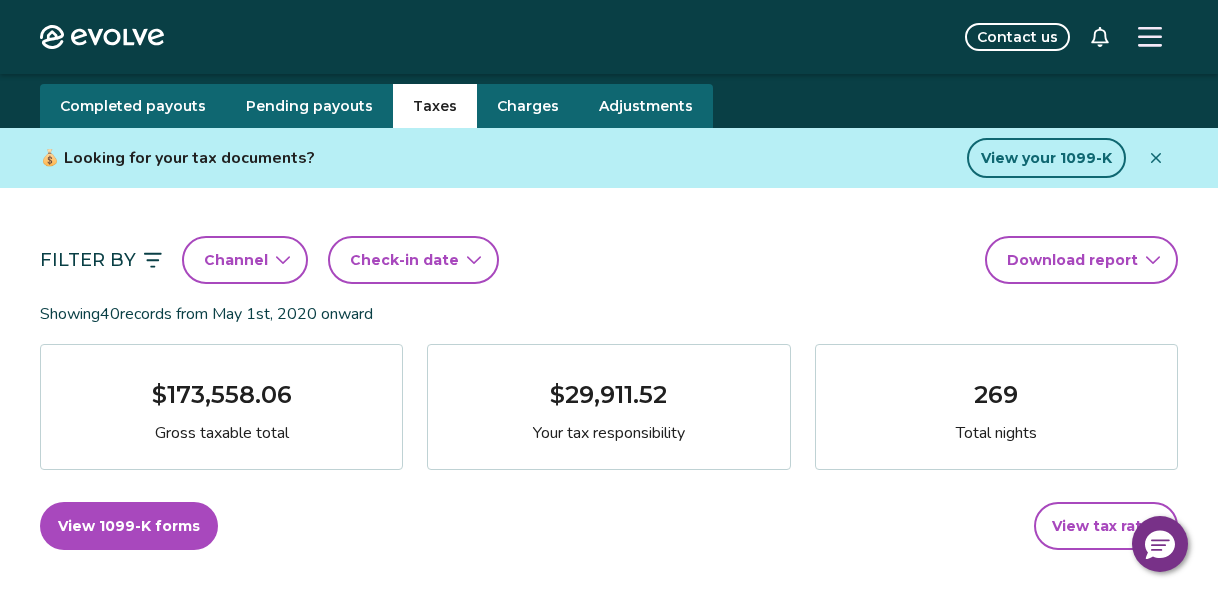 click 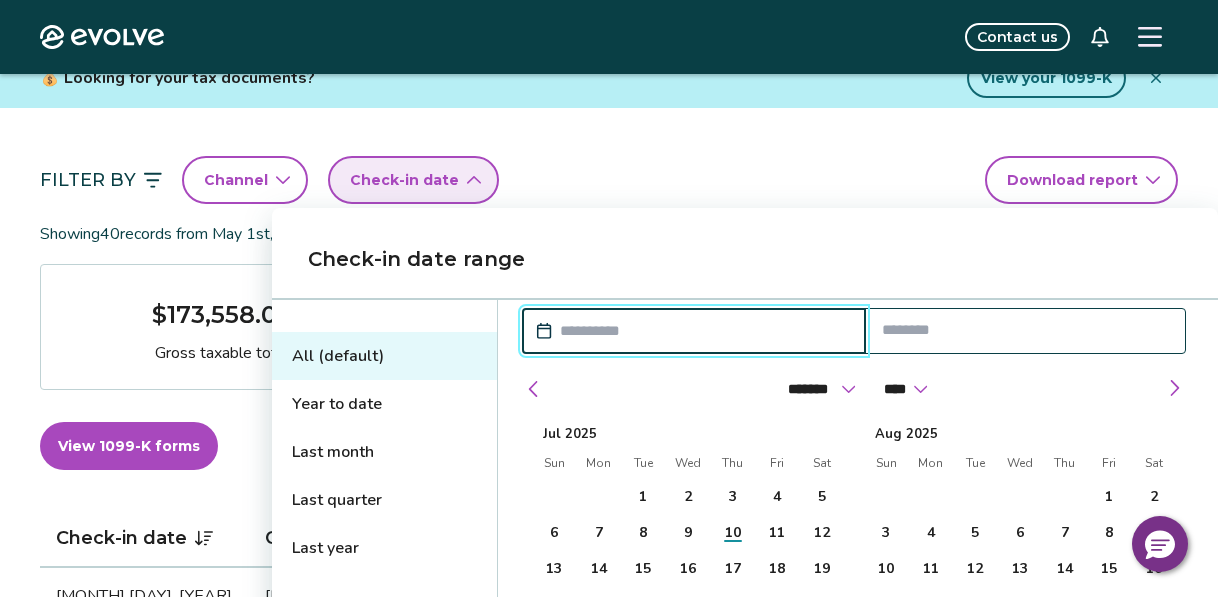 scroll, scrollTop: 138, scrollLeft: 0, axis: vertical 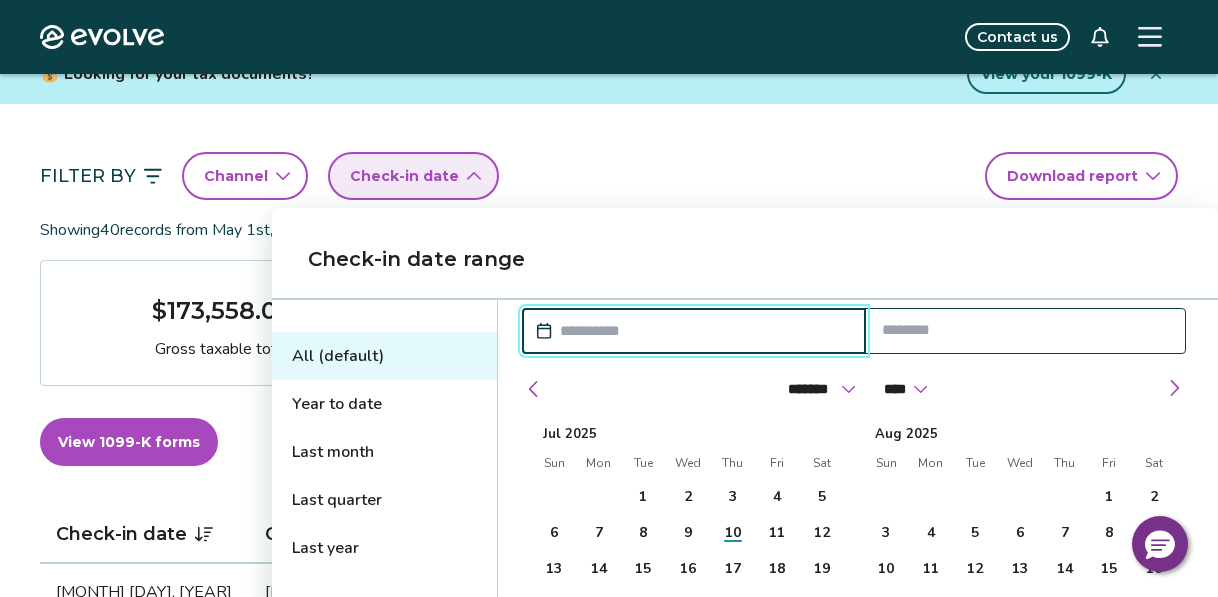 click on "Last year" at bounding box center (384, 548) 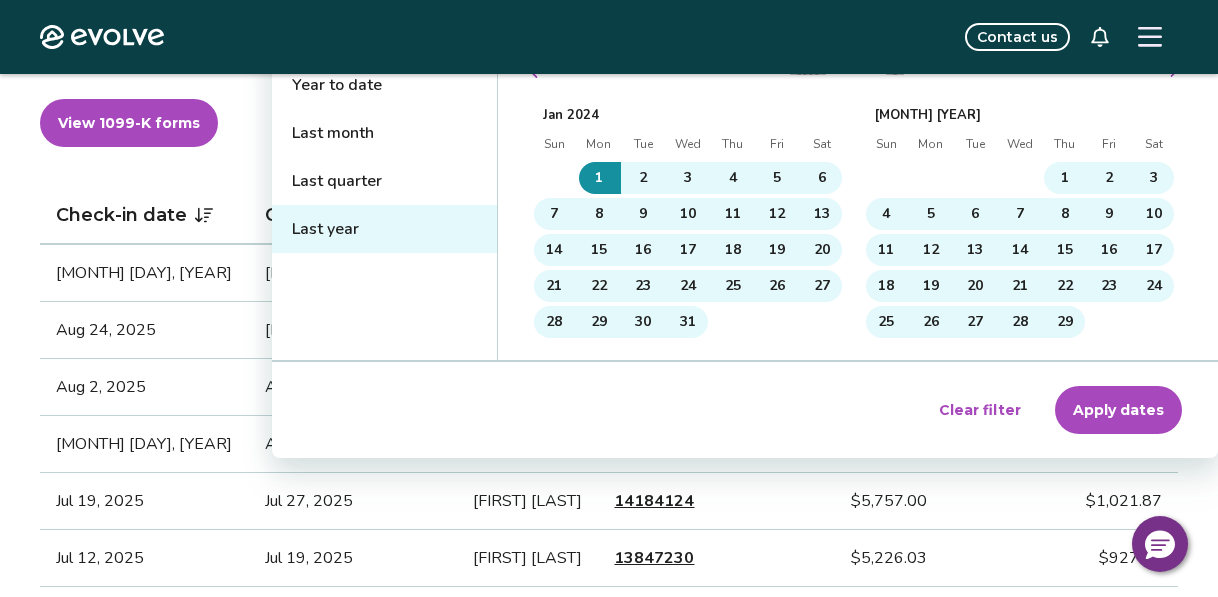 click on "Apply dates" at bounding box center [1118, 410] 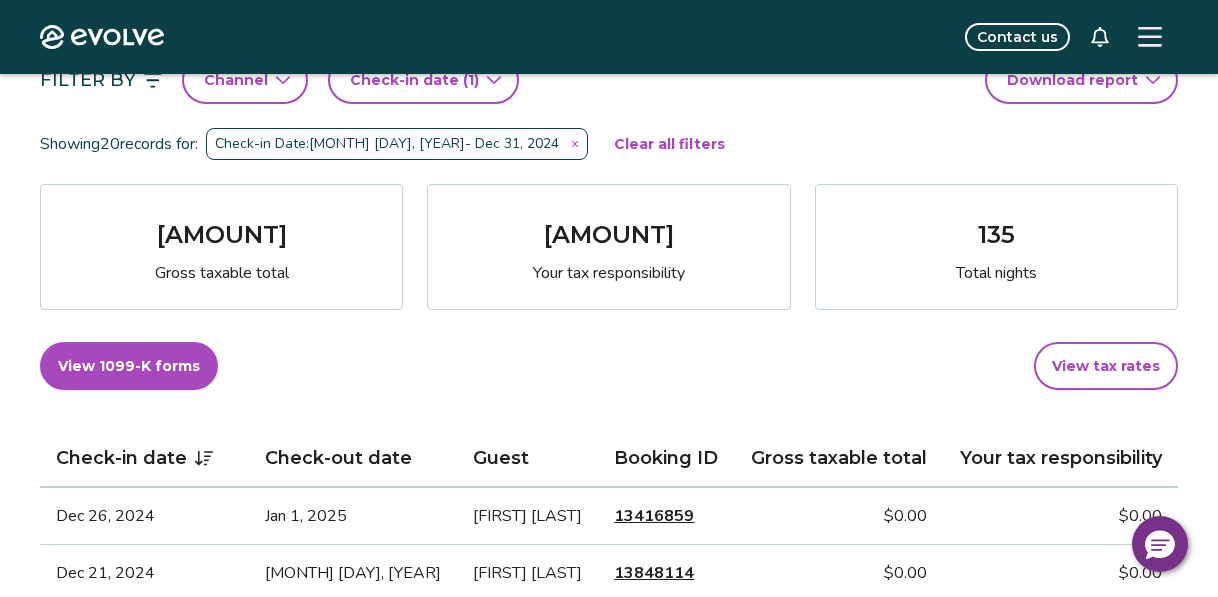 scroll, scrollTop: 235, scrollLeft: 0, axis: vertical 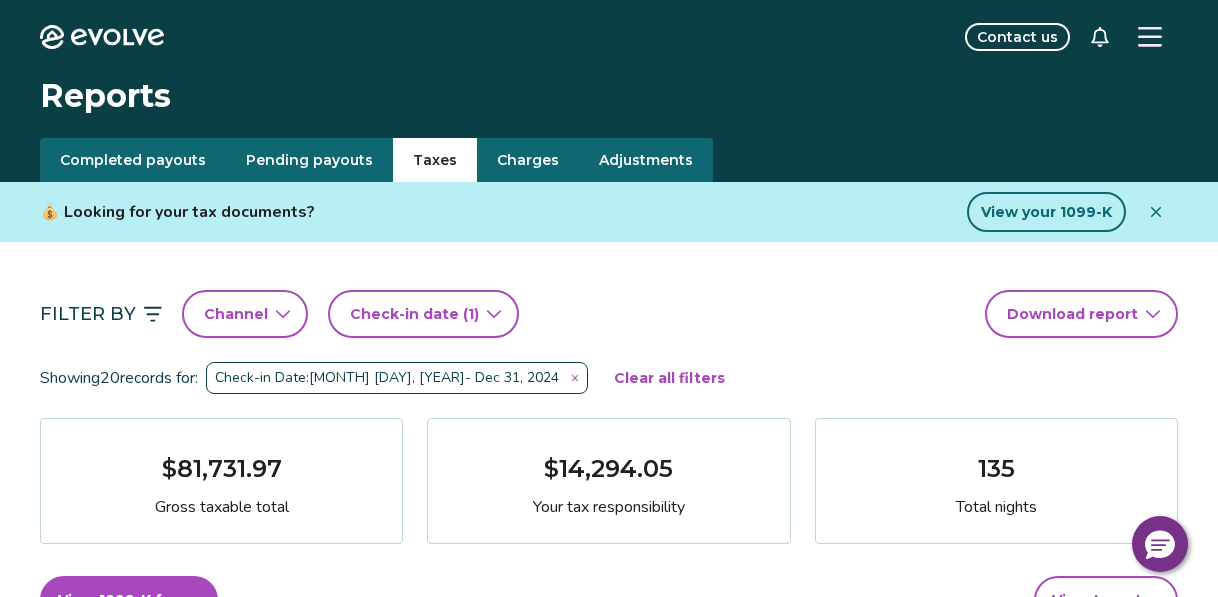 click 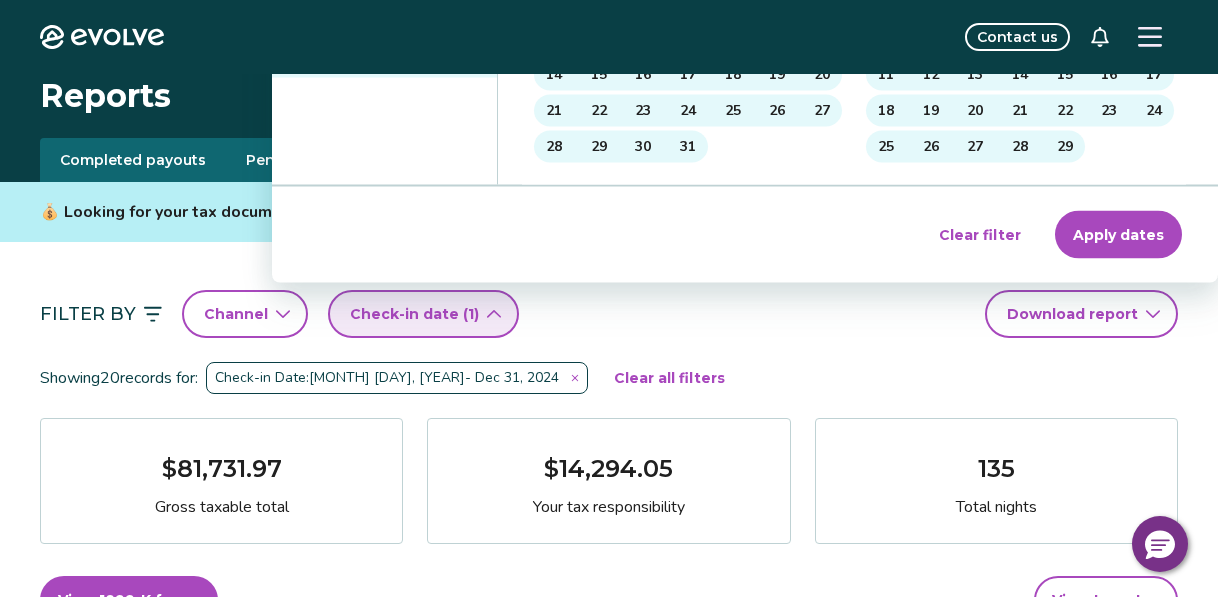 click 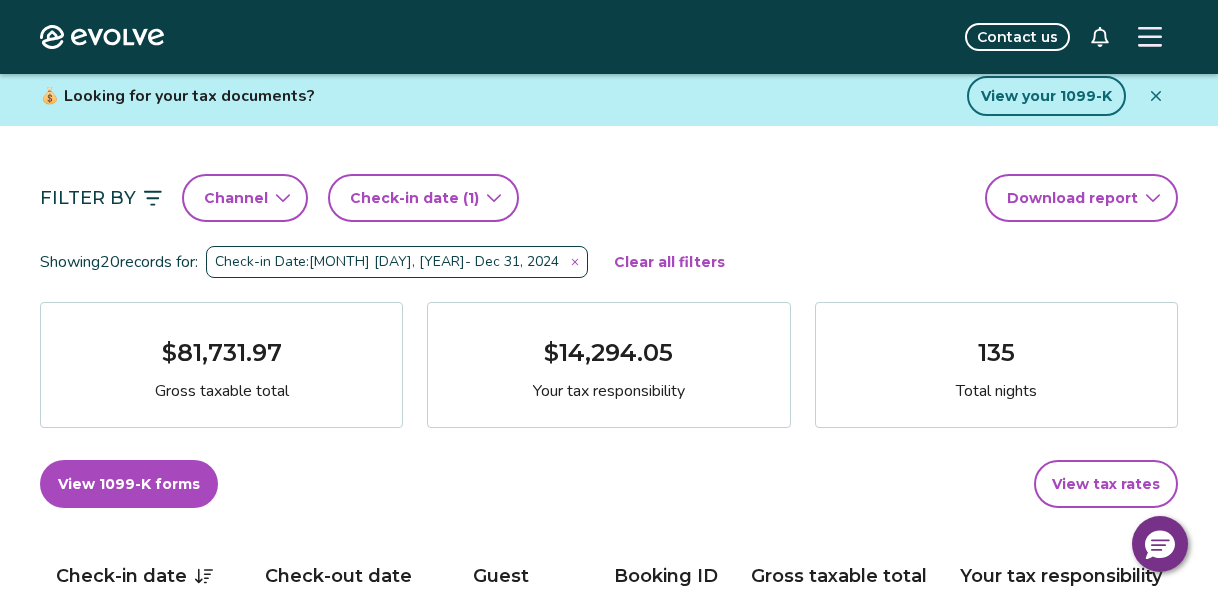 scroll, scrollTop: 120, scrollLeft: 0, axis: vertical 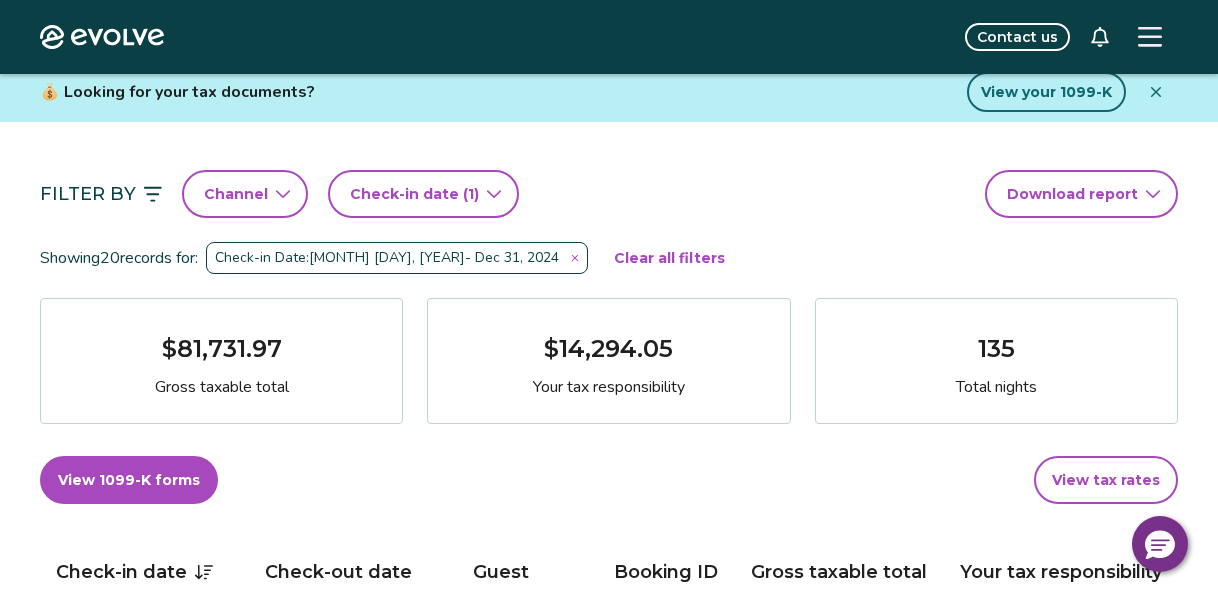 click on "Check-in Date:  [MONTH] [DAY], [YEAR]  -   [MONTH] [DAY], [YEAR]" at bounding box center [397, 258] 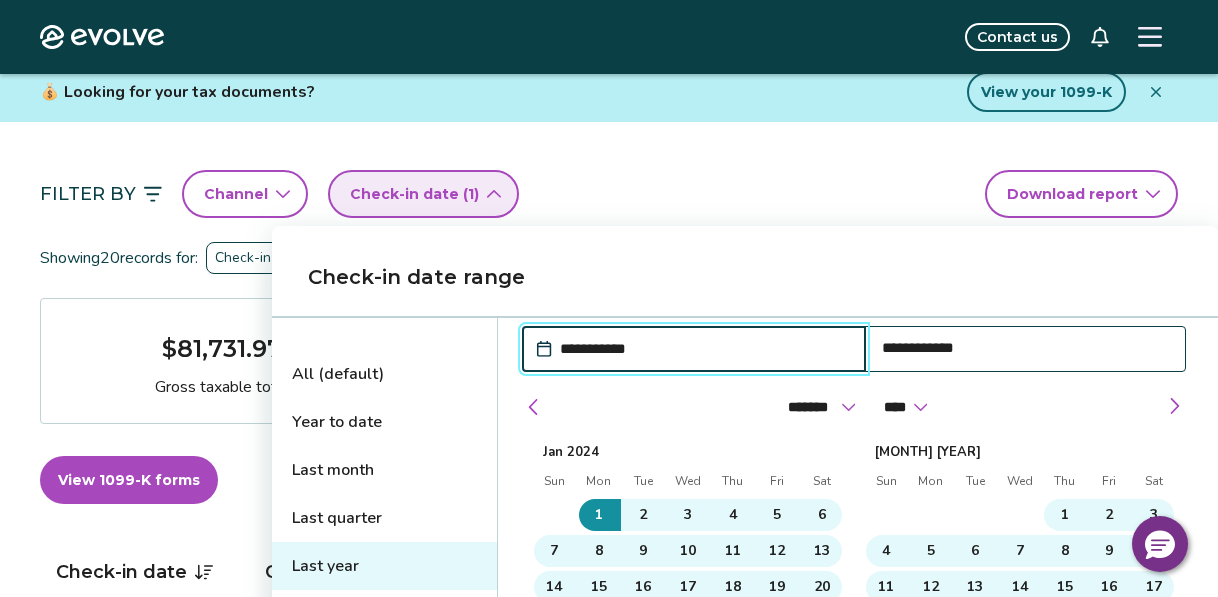 click on "Year to date" at bounding box center (384, 422) 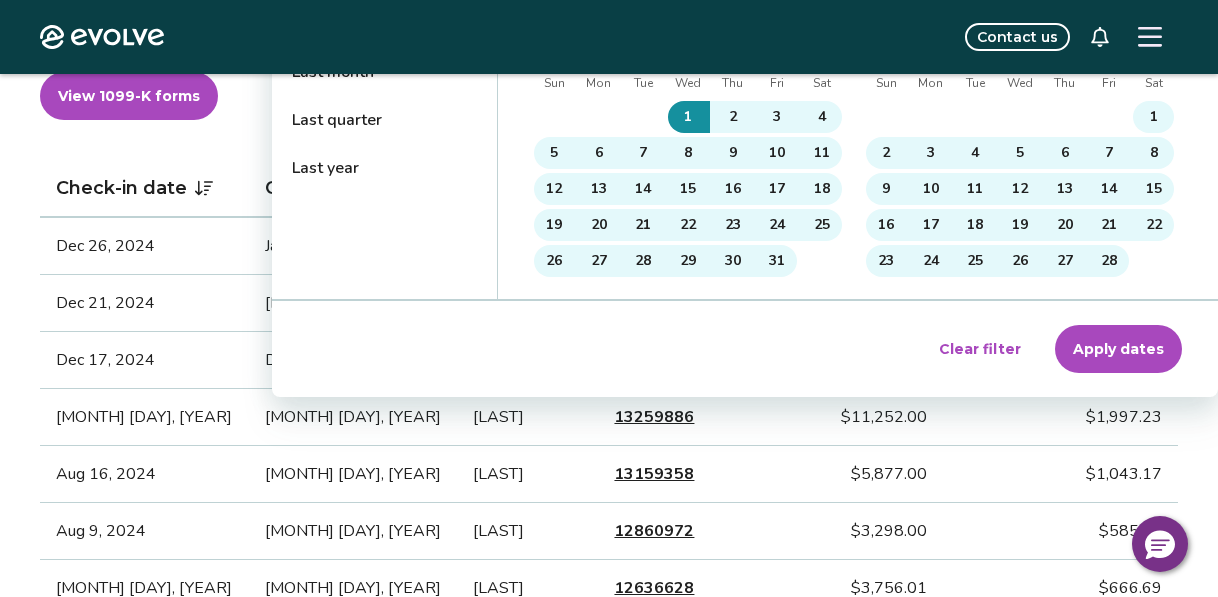 scroll, scrollTop: 518, scrollLeft: 0, axis: vertical 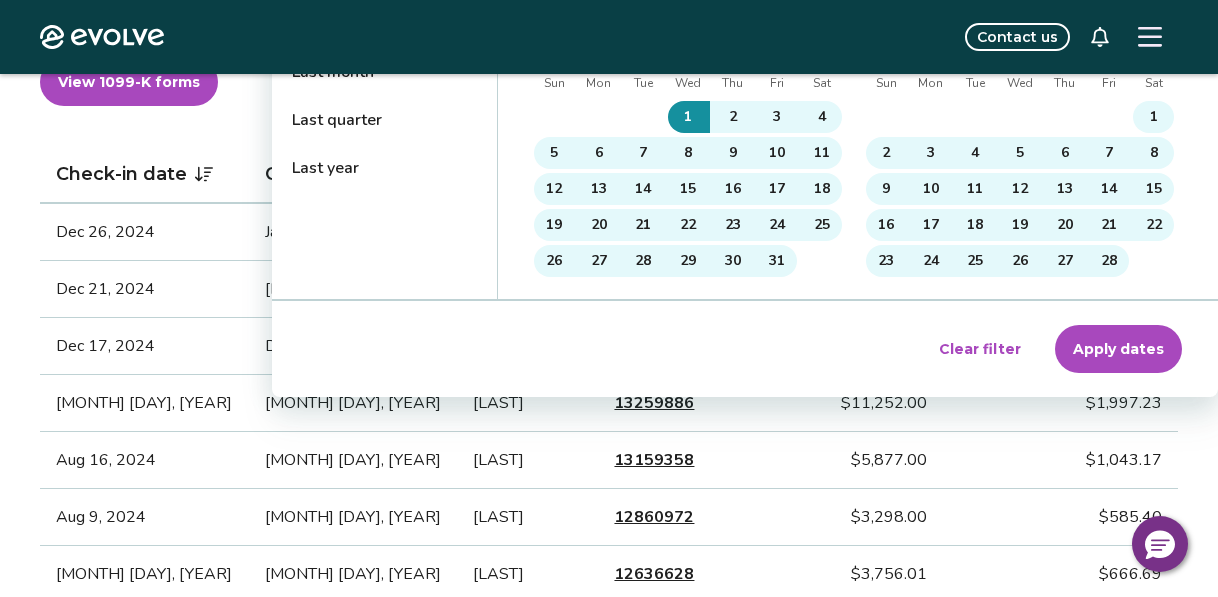 click on "Apply dates" at bounding box center [1118, 349] 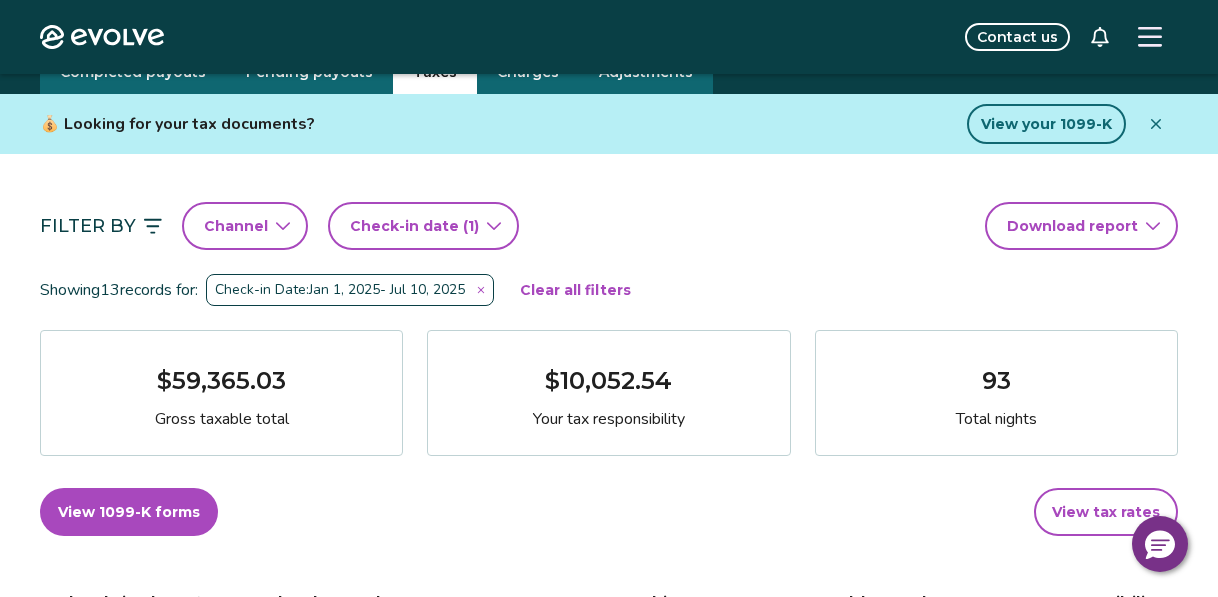 scroll, scrollTop: 77, scrollLeft: 0, axis: vertical 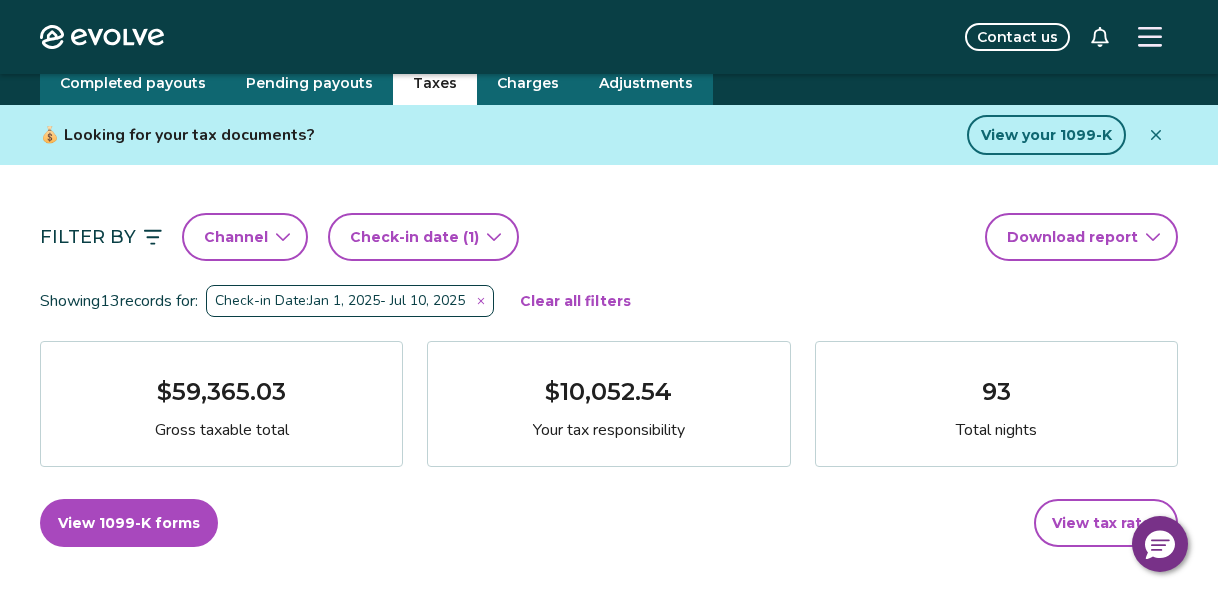 click on "(1)" at bounding box center [469, 237] 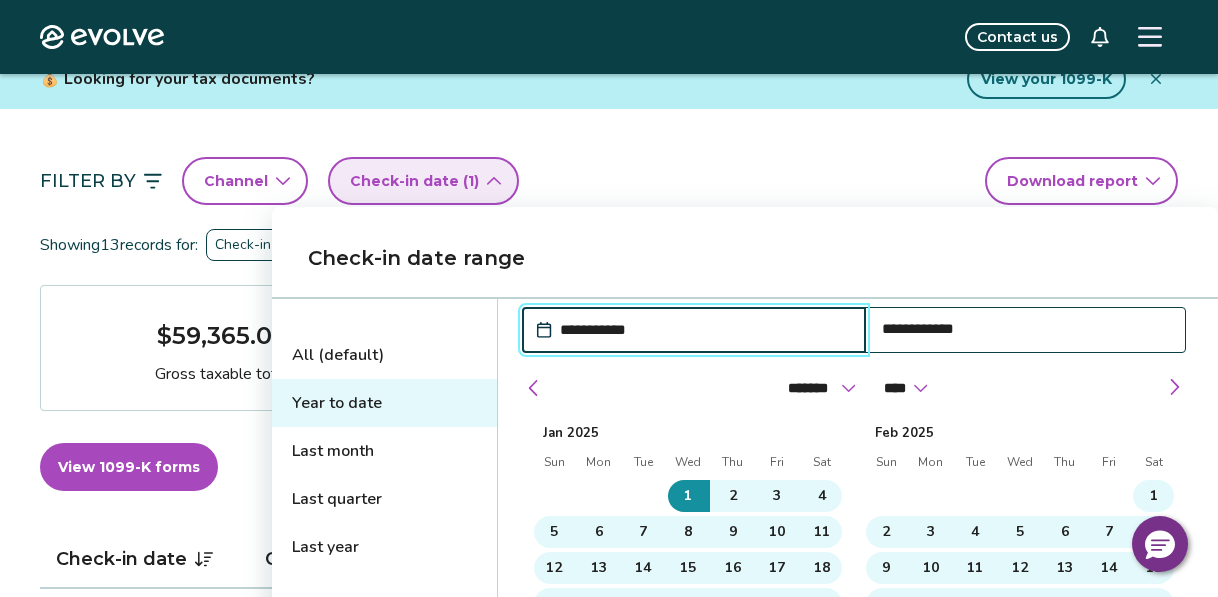 scroll, scrollTop: 139, scrollLeft: 0, axis: vertical 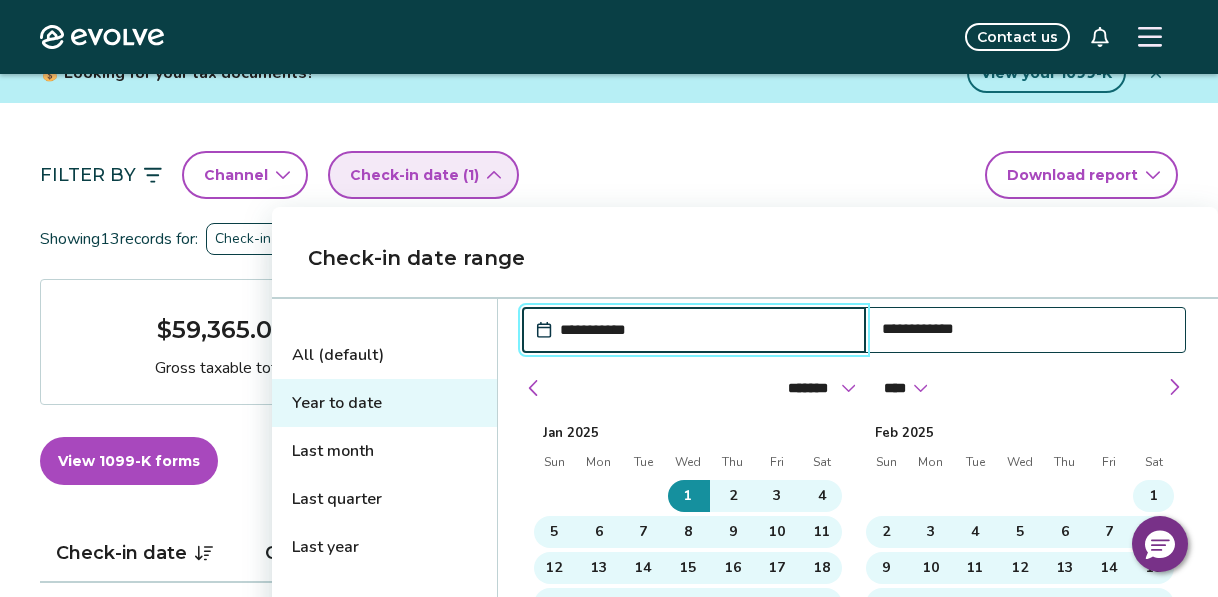 click on "Last year" at bounding box center [384, 547] 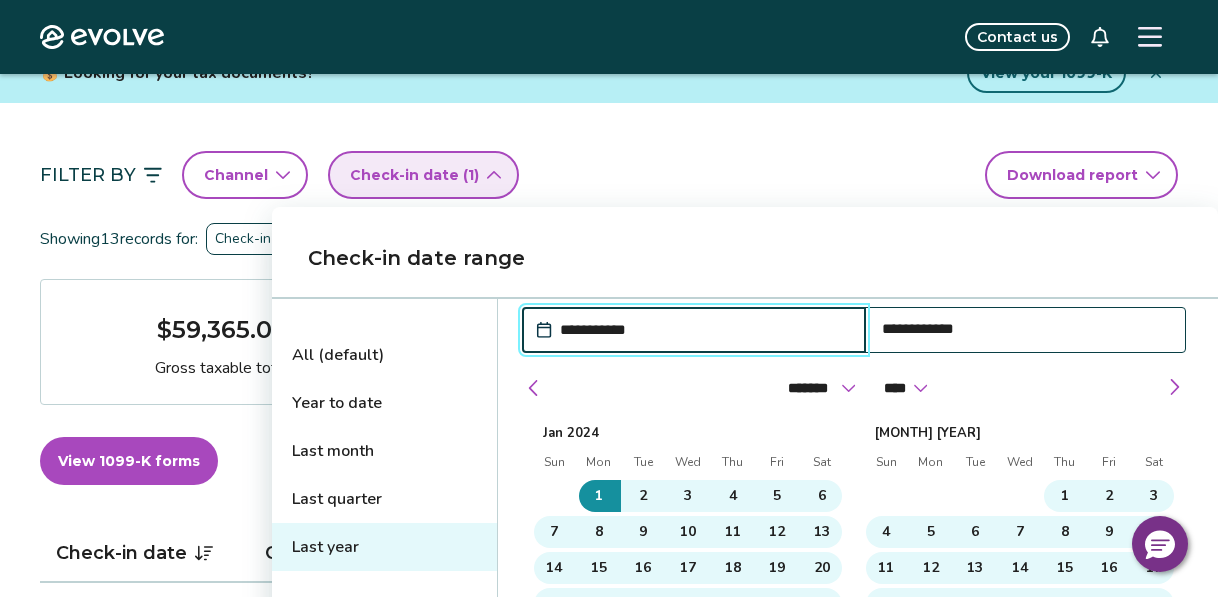 type on "**********" 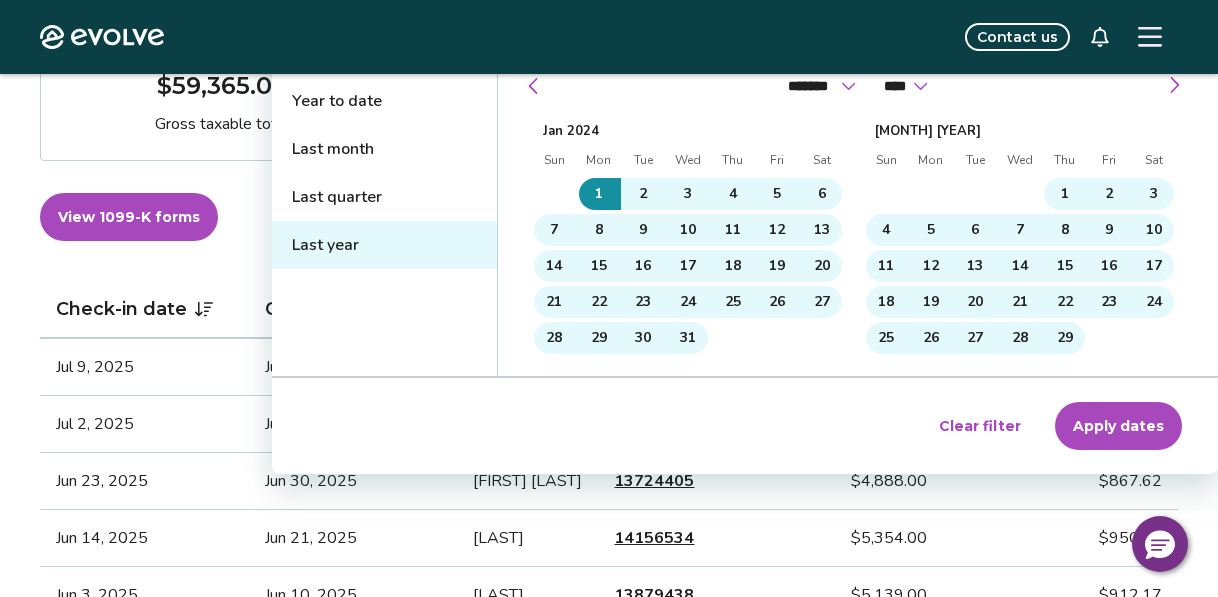 scroll, scrollTop: 448, scrollLeft: 0, axis: vertical 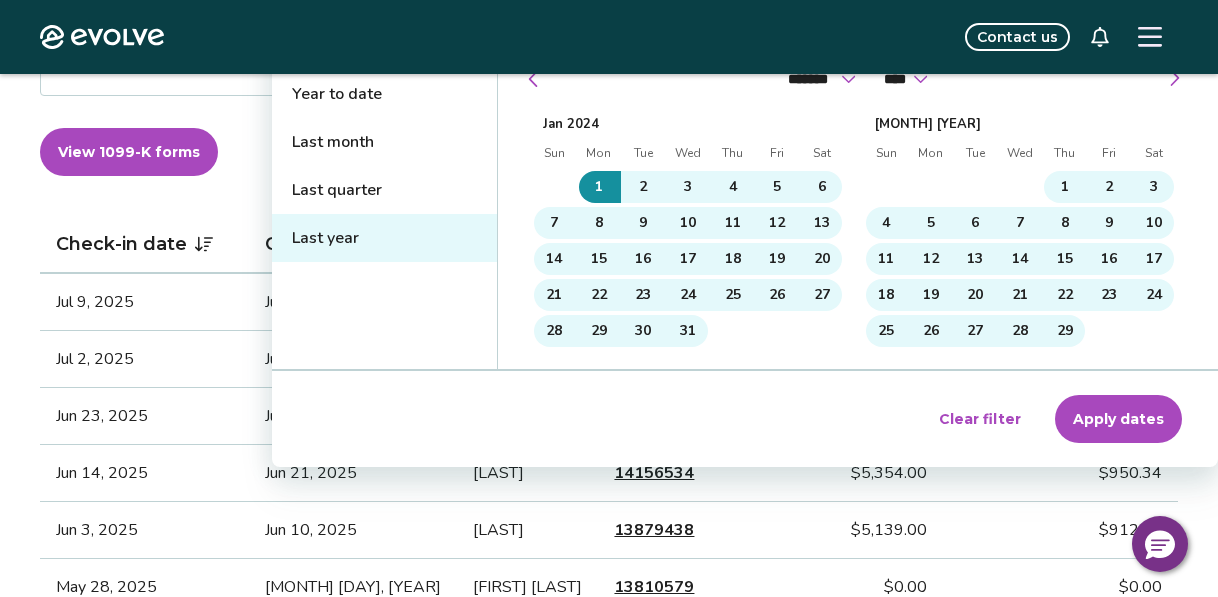 click on "Apply dates" at bounding box center (1118, 419) 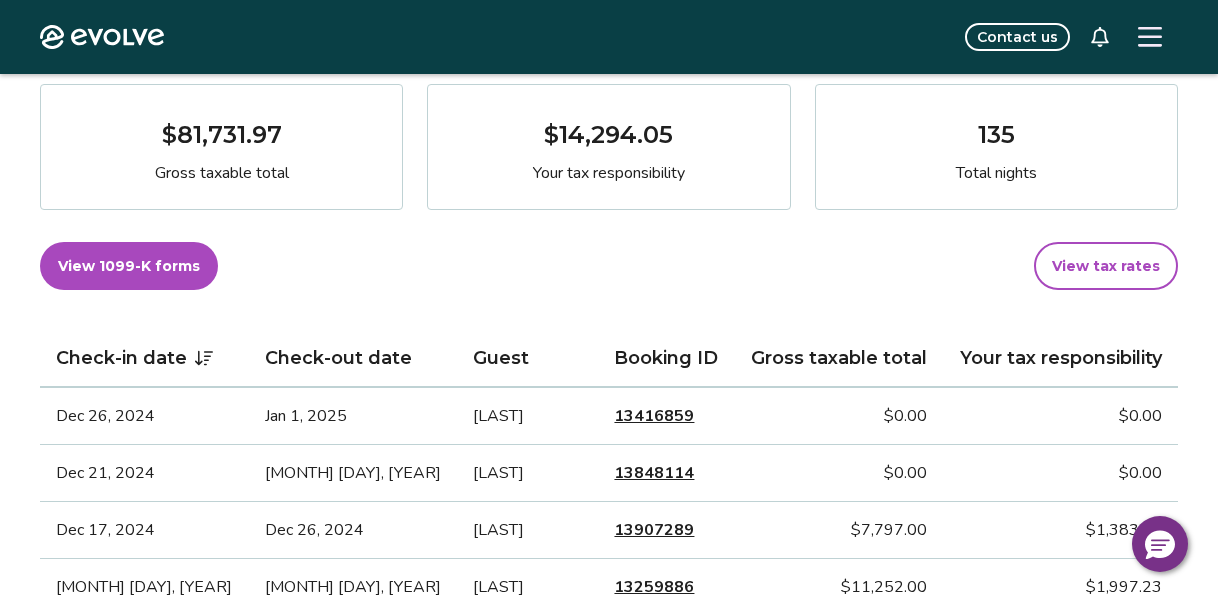 scroll, scrollTop: 0, scrollLeft: 0, axis: both 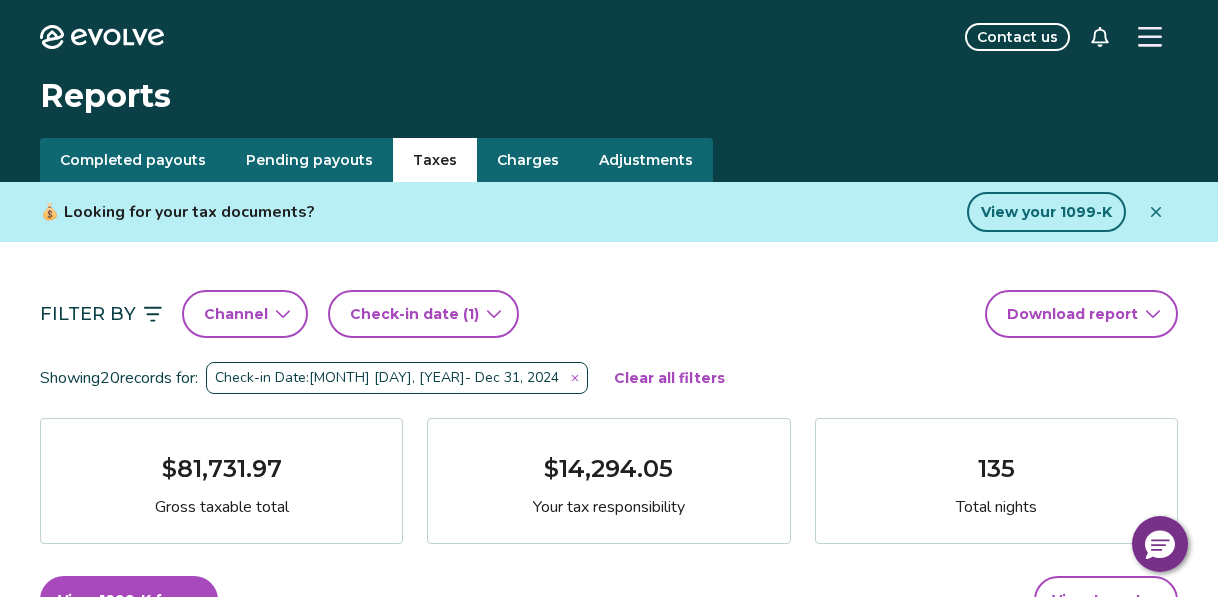 click on "View your 1099-K" at bounding box center [1046, 212] 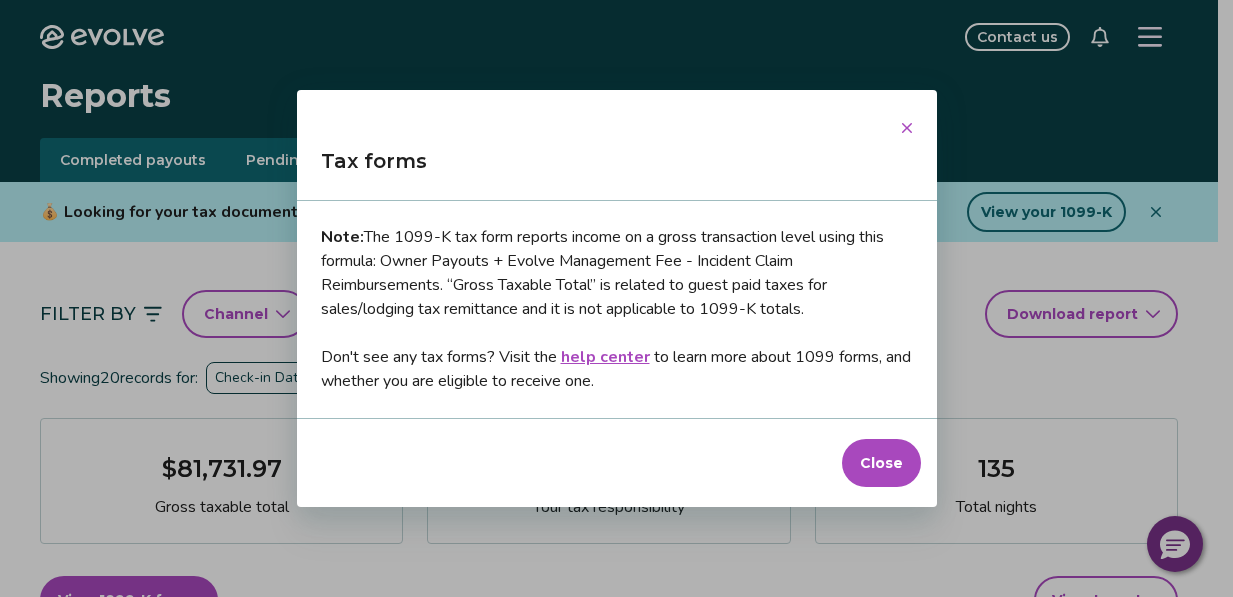 click on "Close" at bounding box center [881, 463] 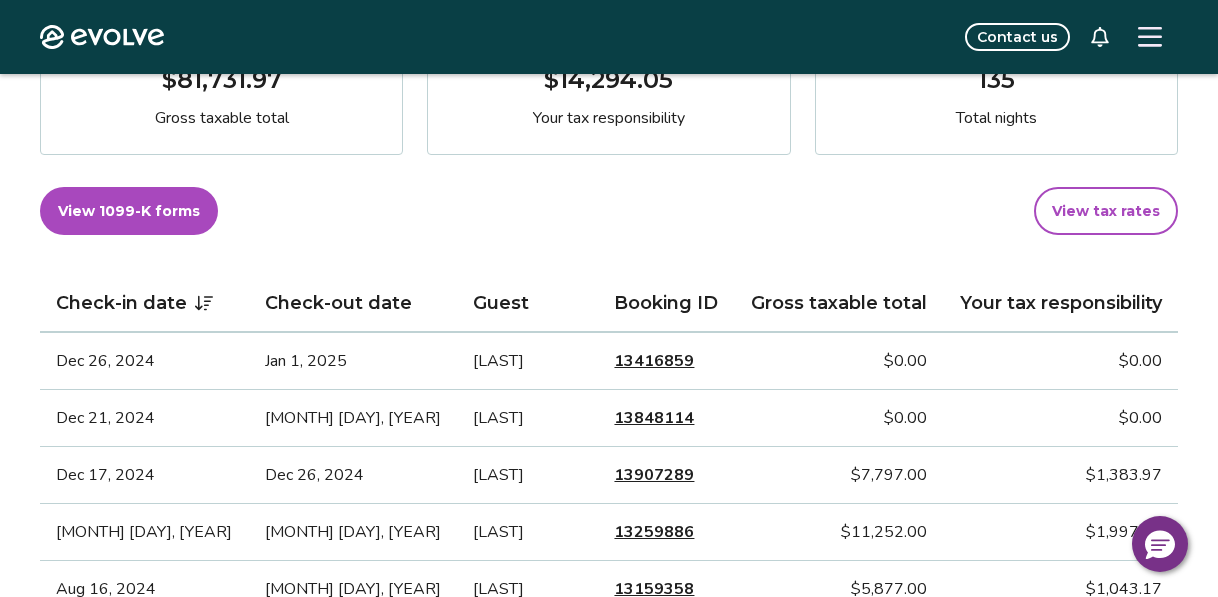 scroll, scrollTop: 395, scrollLeft: 0, axis: vertical 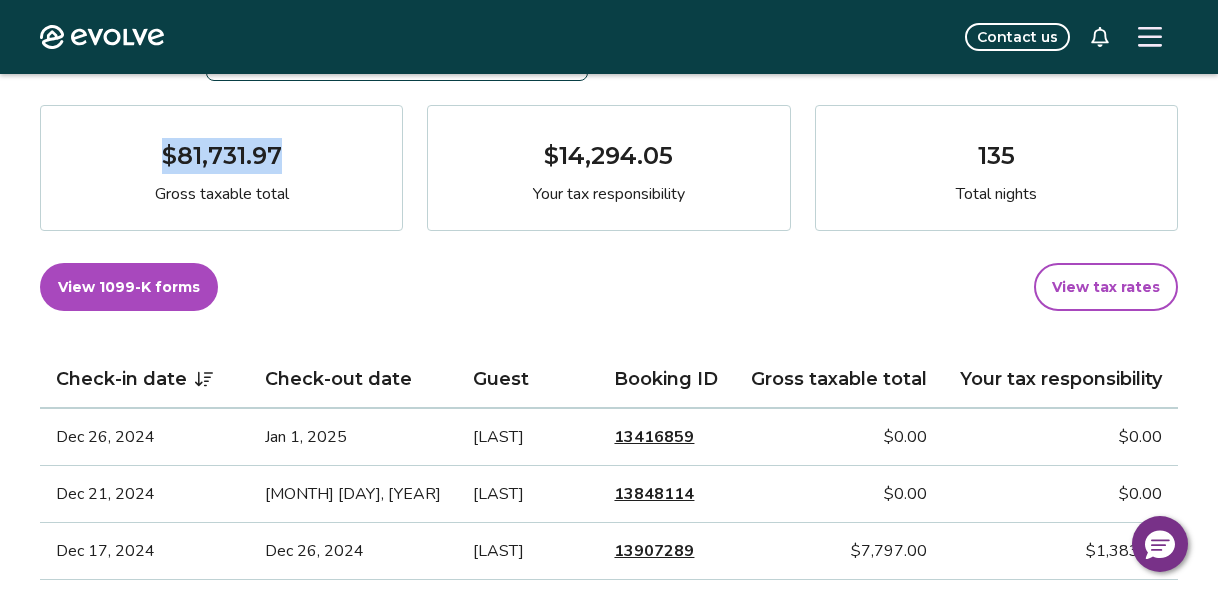 drag, startPoint x: 280, startPoint y: 153, endPoint x: 164, endPoint y: 148, distance: 116.10771 